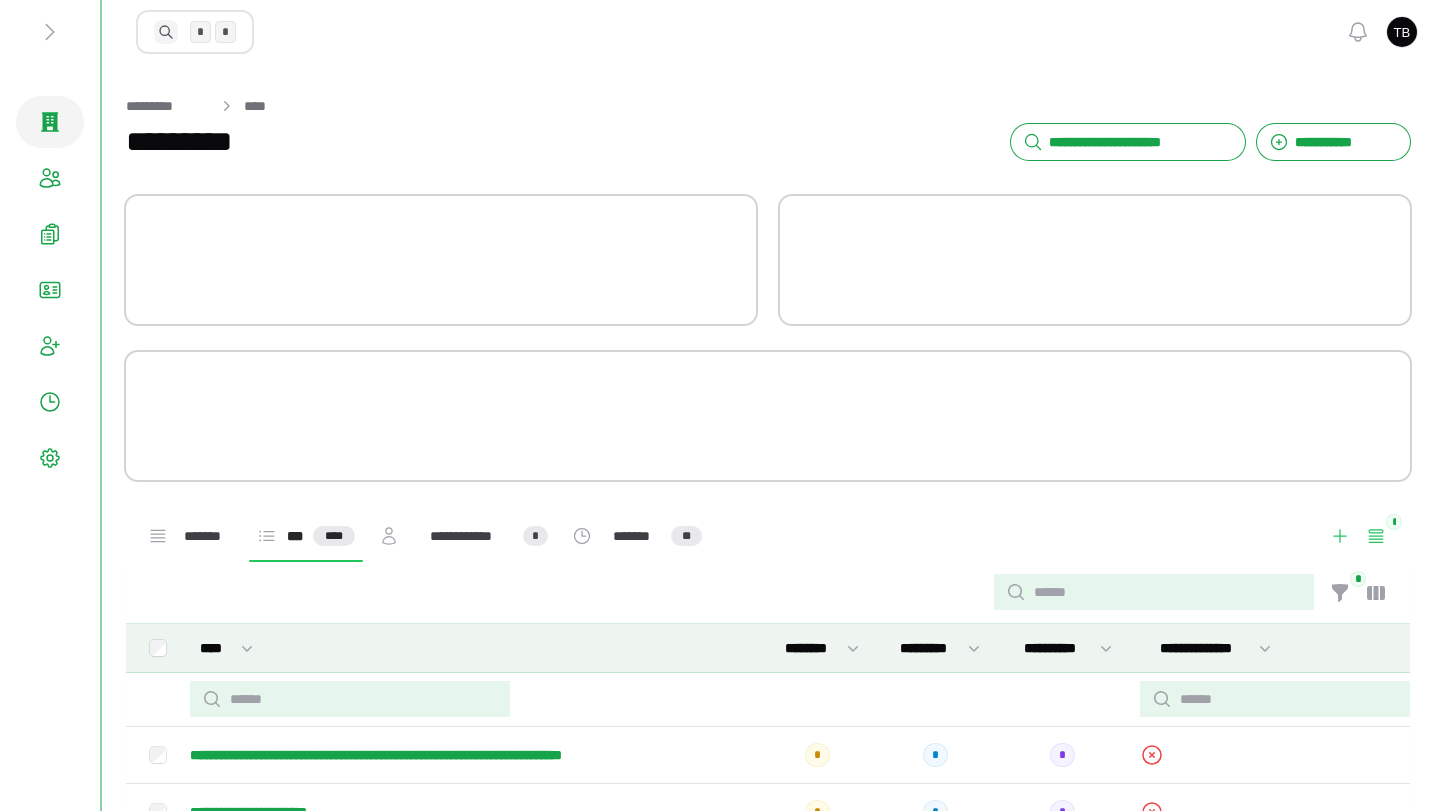 scroll, scrollTop: 0, scrollLeft: 0, axis: both 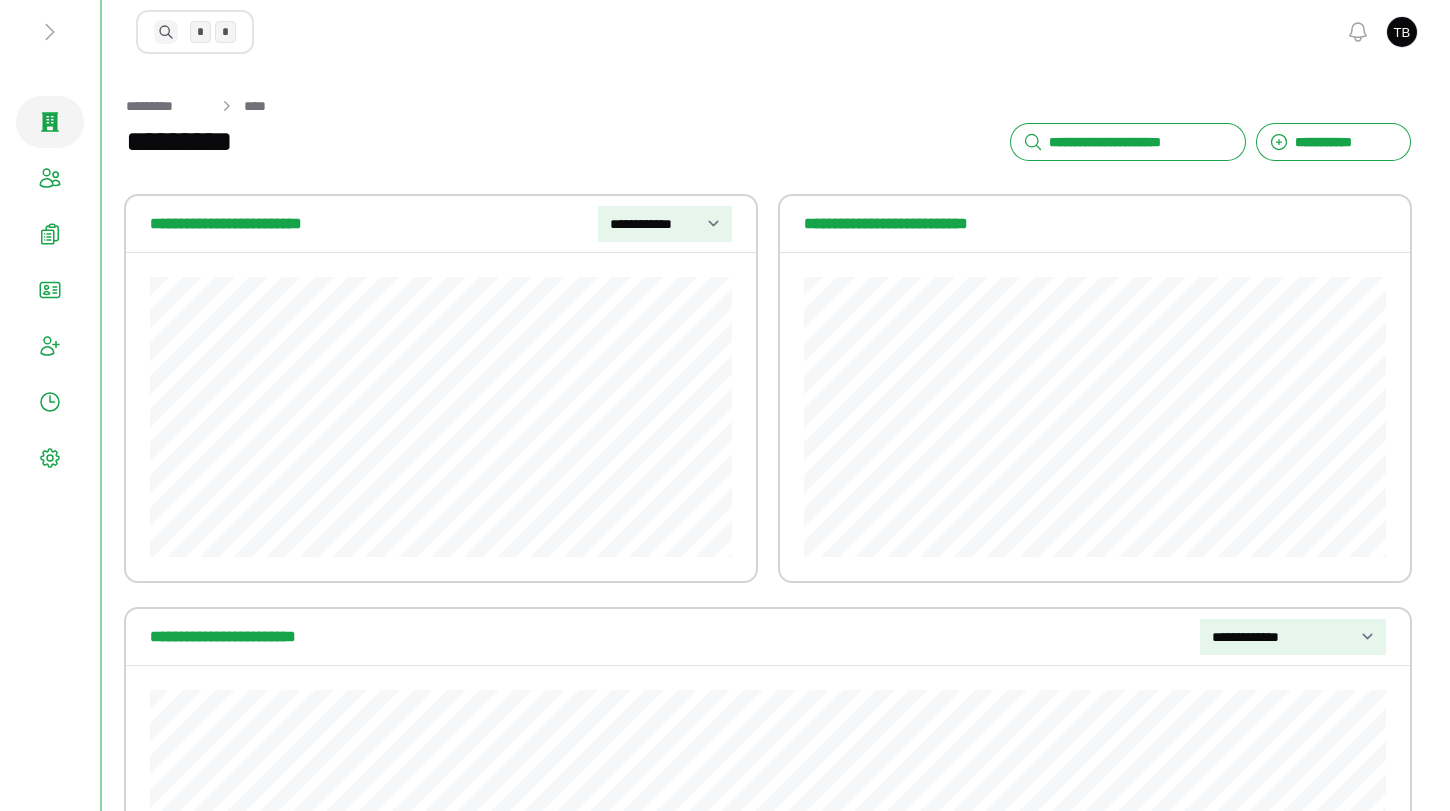 drag, startPoint x: 1383, startPoint y: 24, endPoint x: 1395, endPoint y: 23, distance: 12.0415945 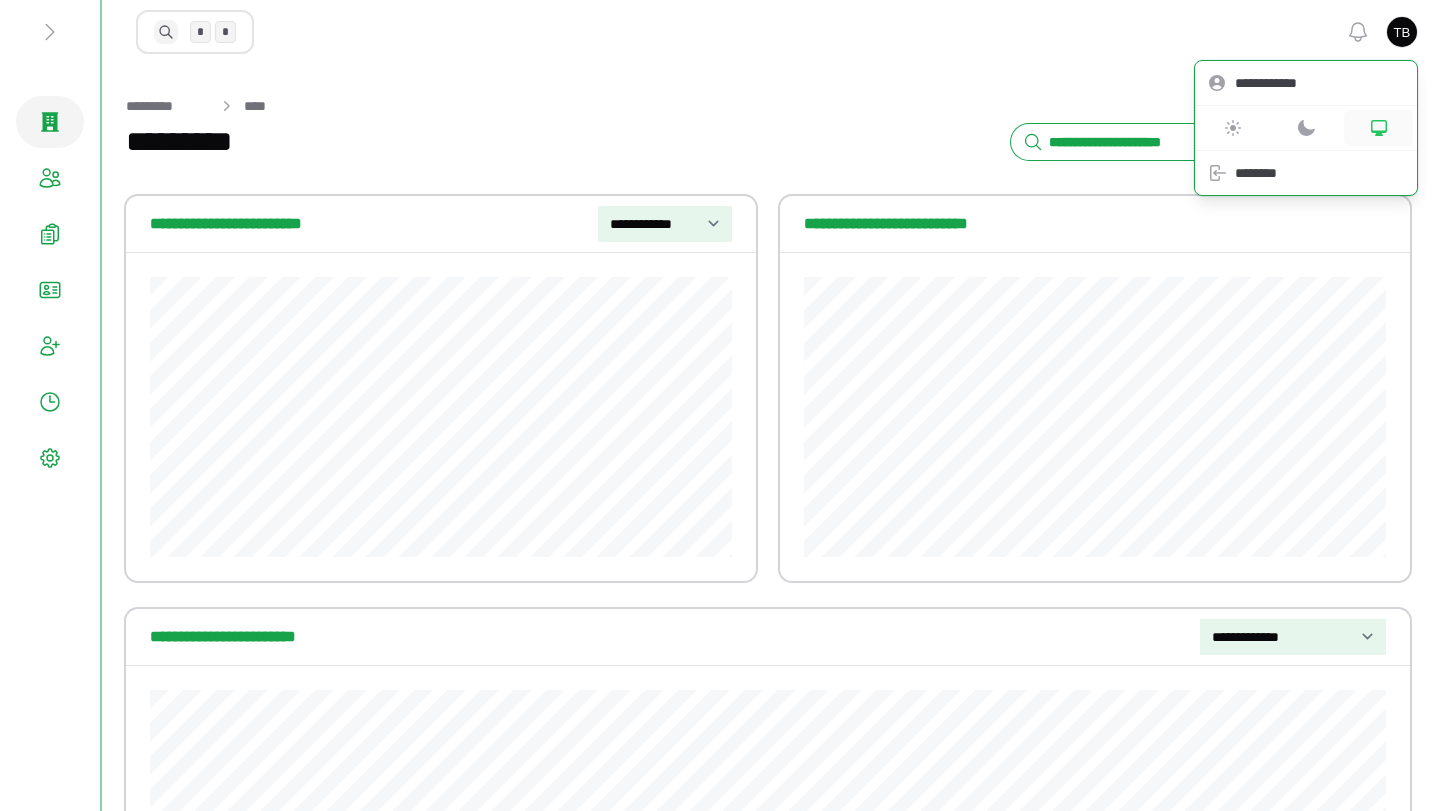 click on "**********" at bounding box center (1320, 83) 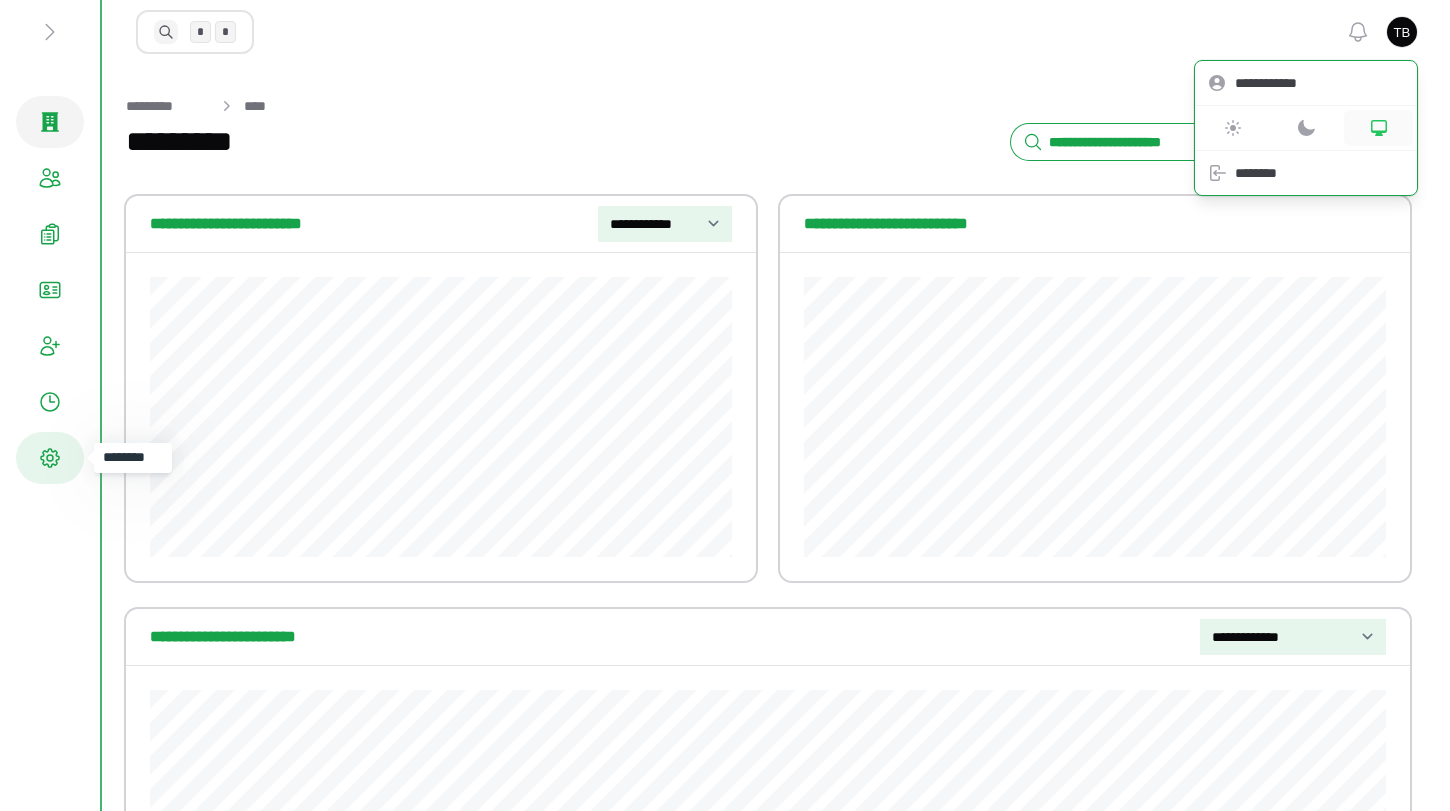 click on "********" at bounding box center (50, 458) 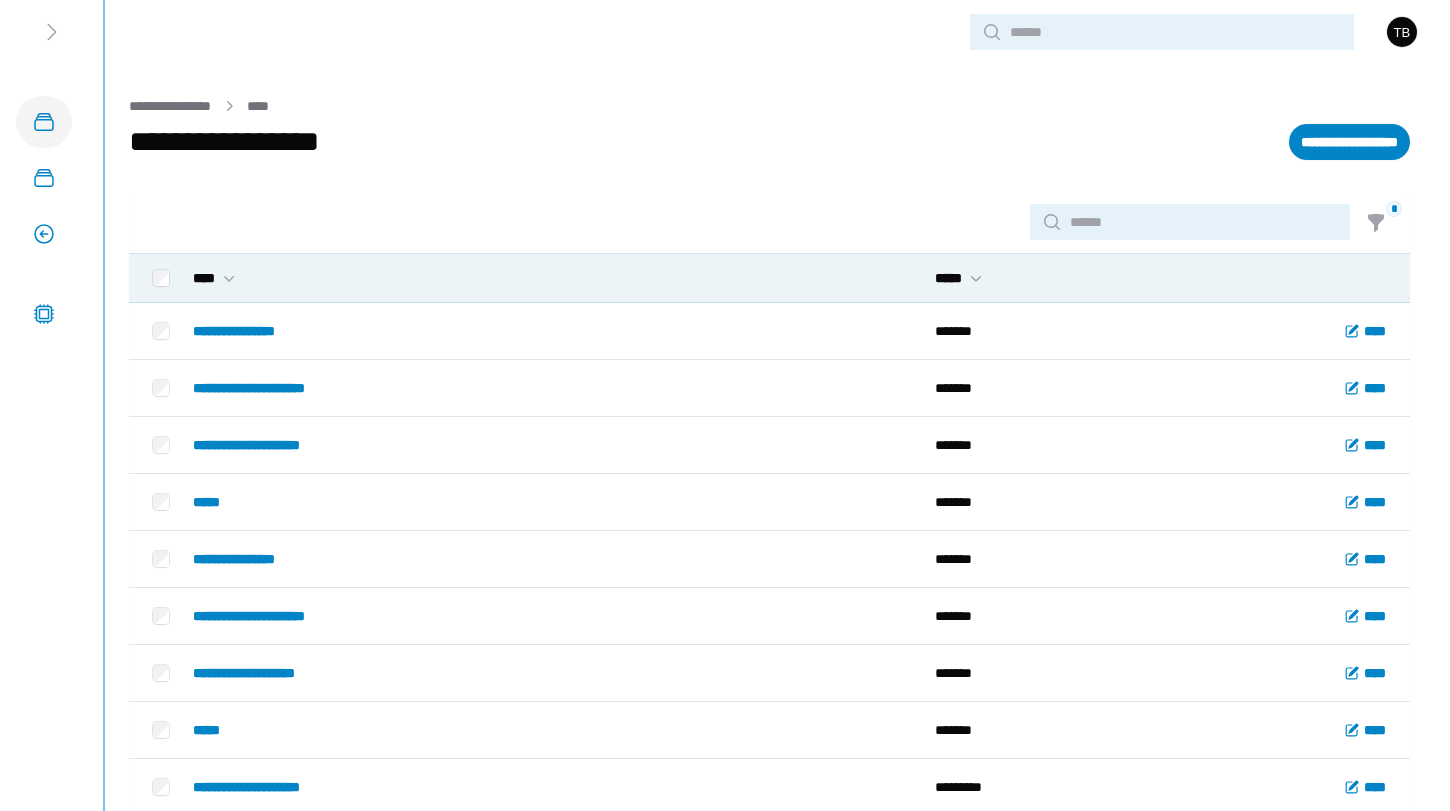select on "**" 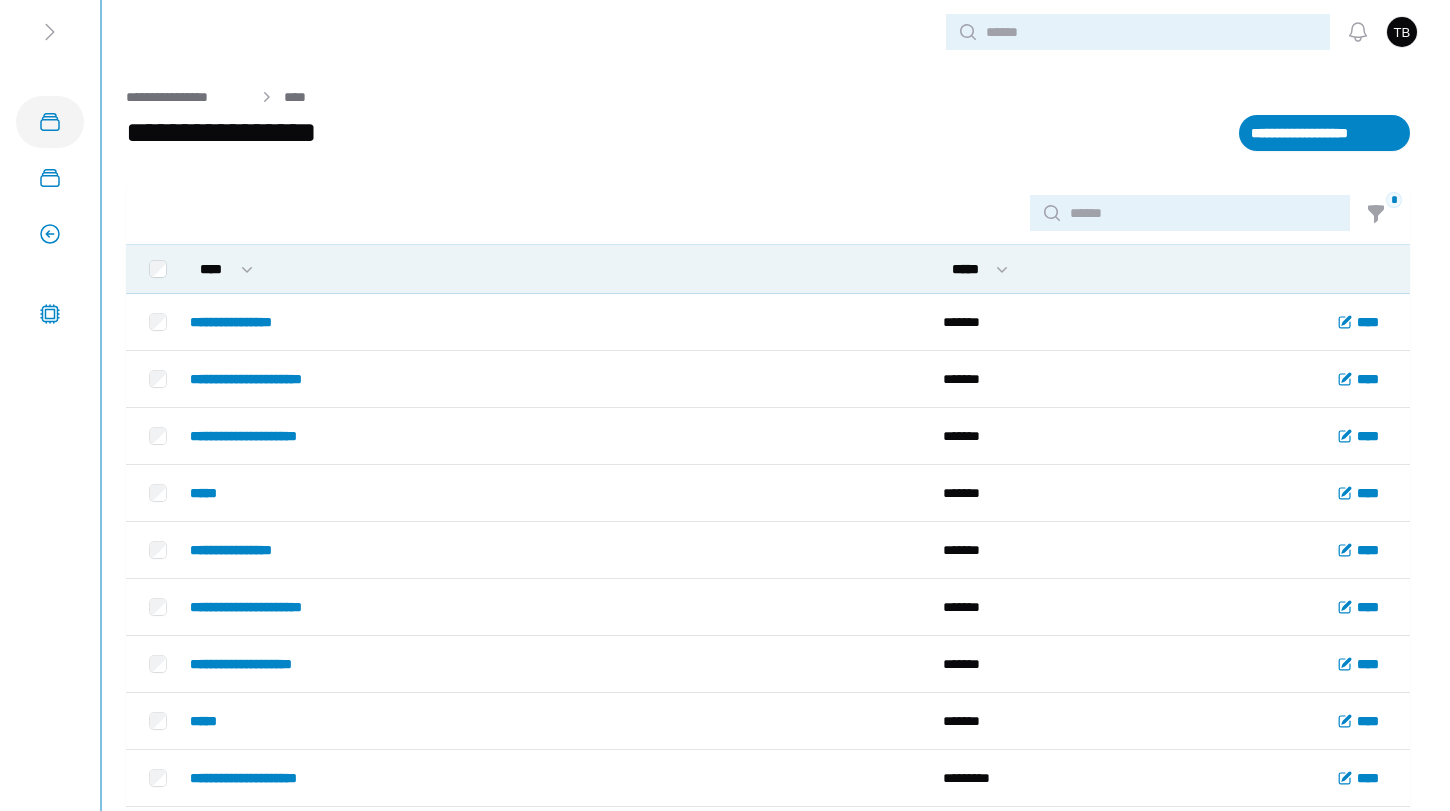 scroll, scrollTop: 0, scrollLeft: 0, axis: both 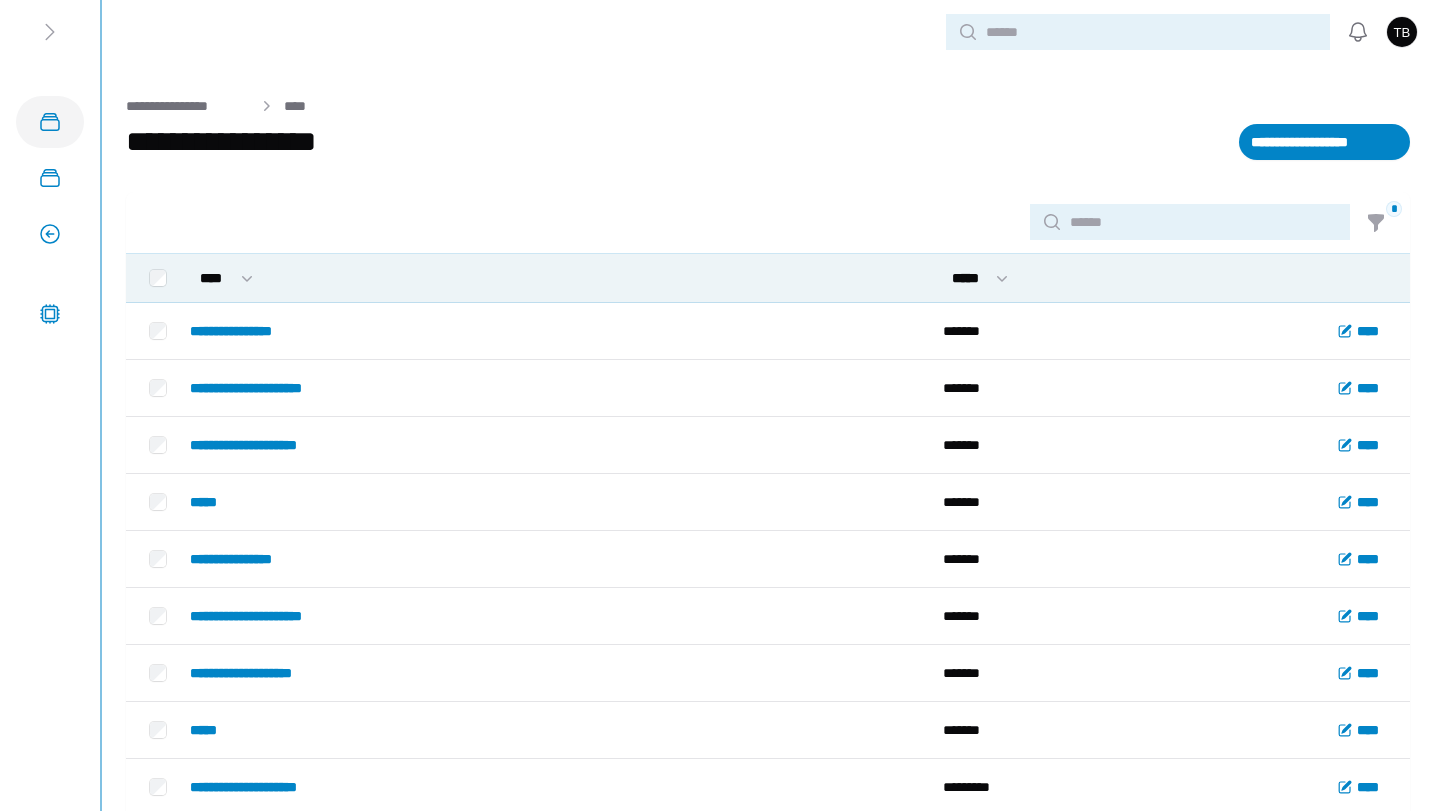 click 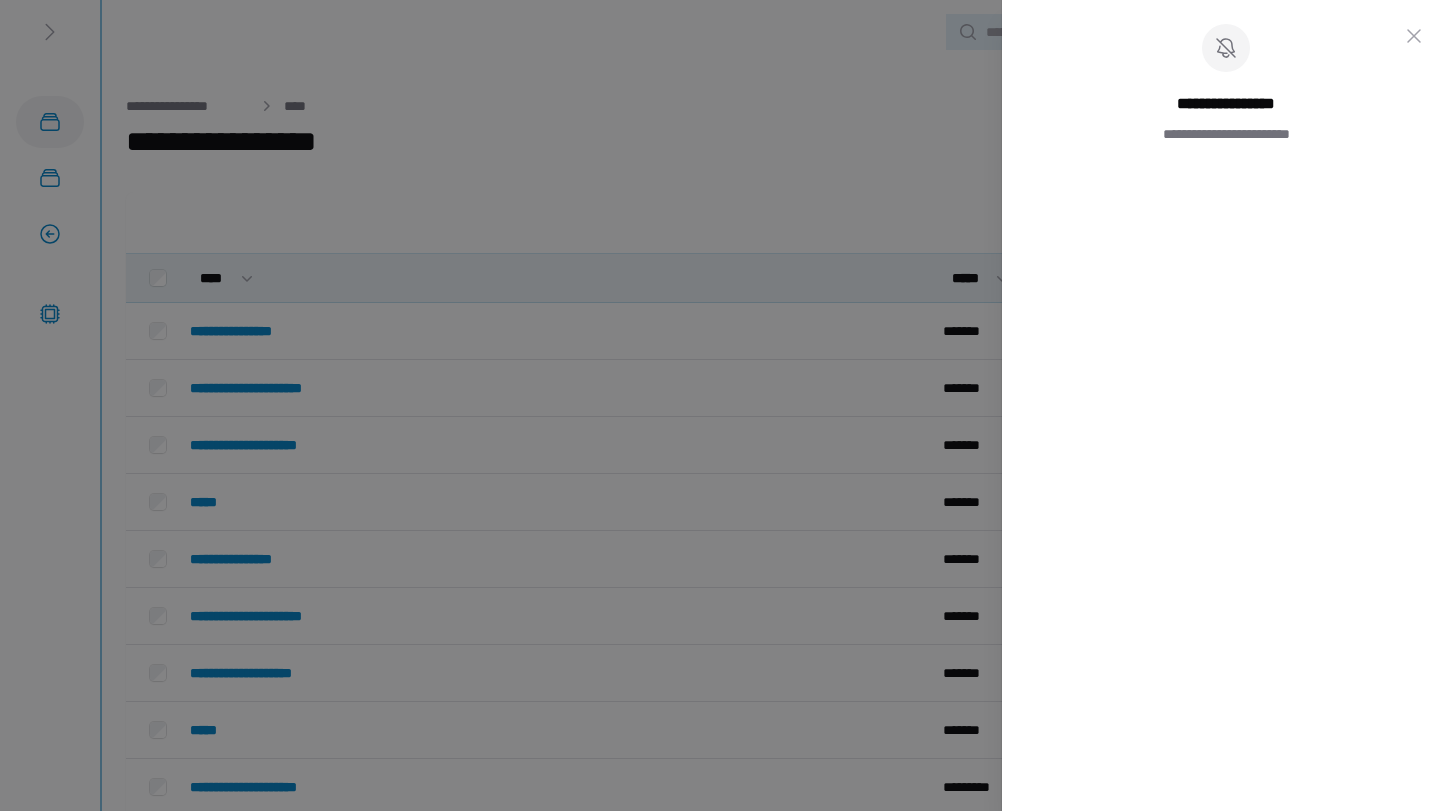 click on "**********" at bounding box center [725, 405] 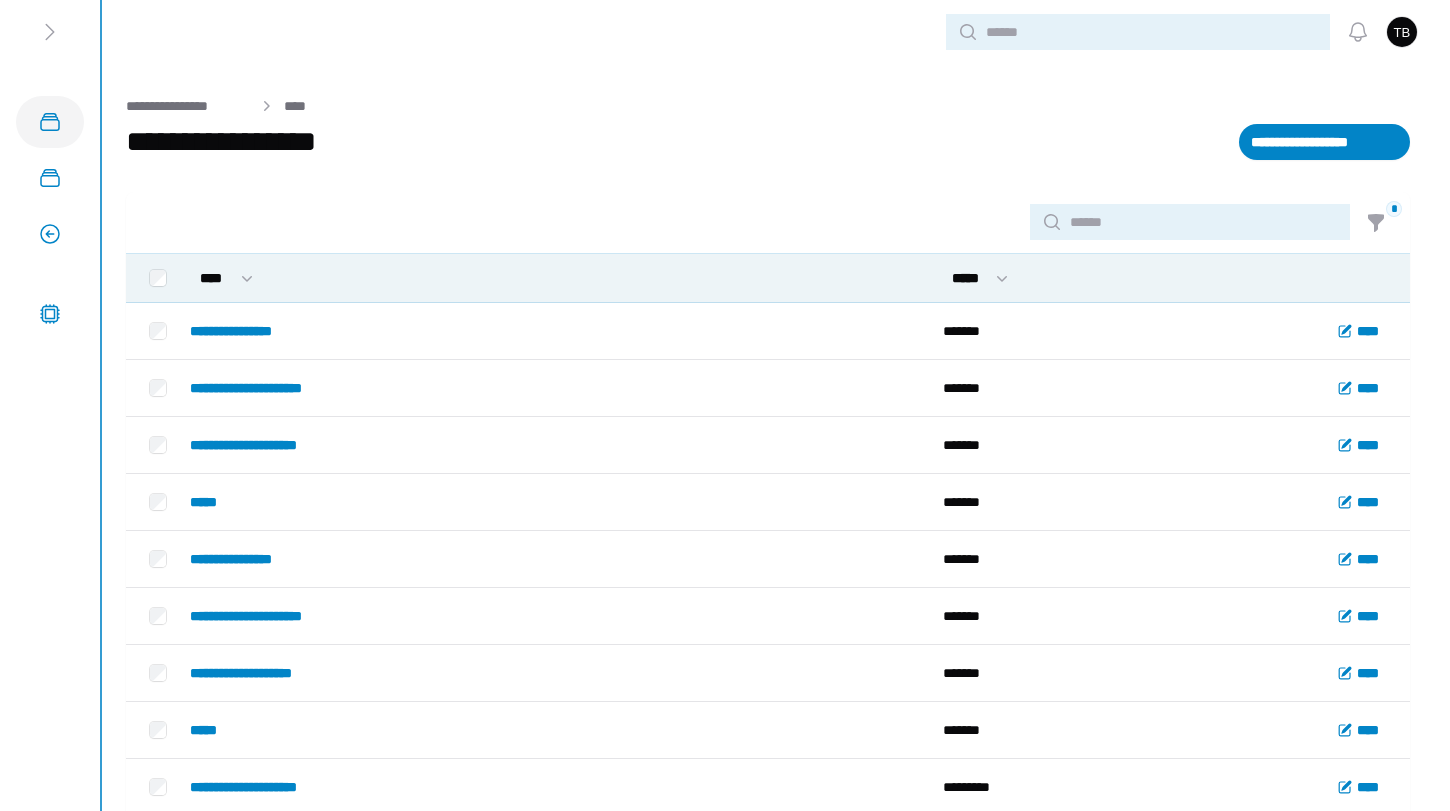 drag, startPoint x: 57, startPoint y: 45, endPoint x: 234, endPoint y: 13, distance: 179.8694 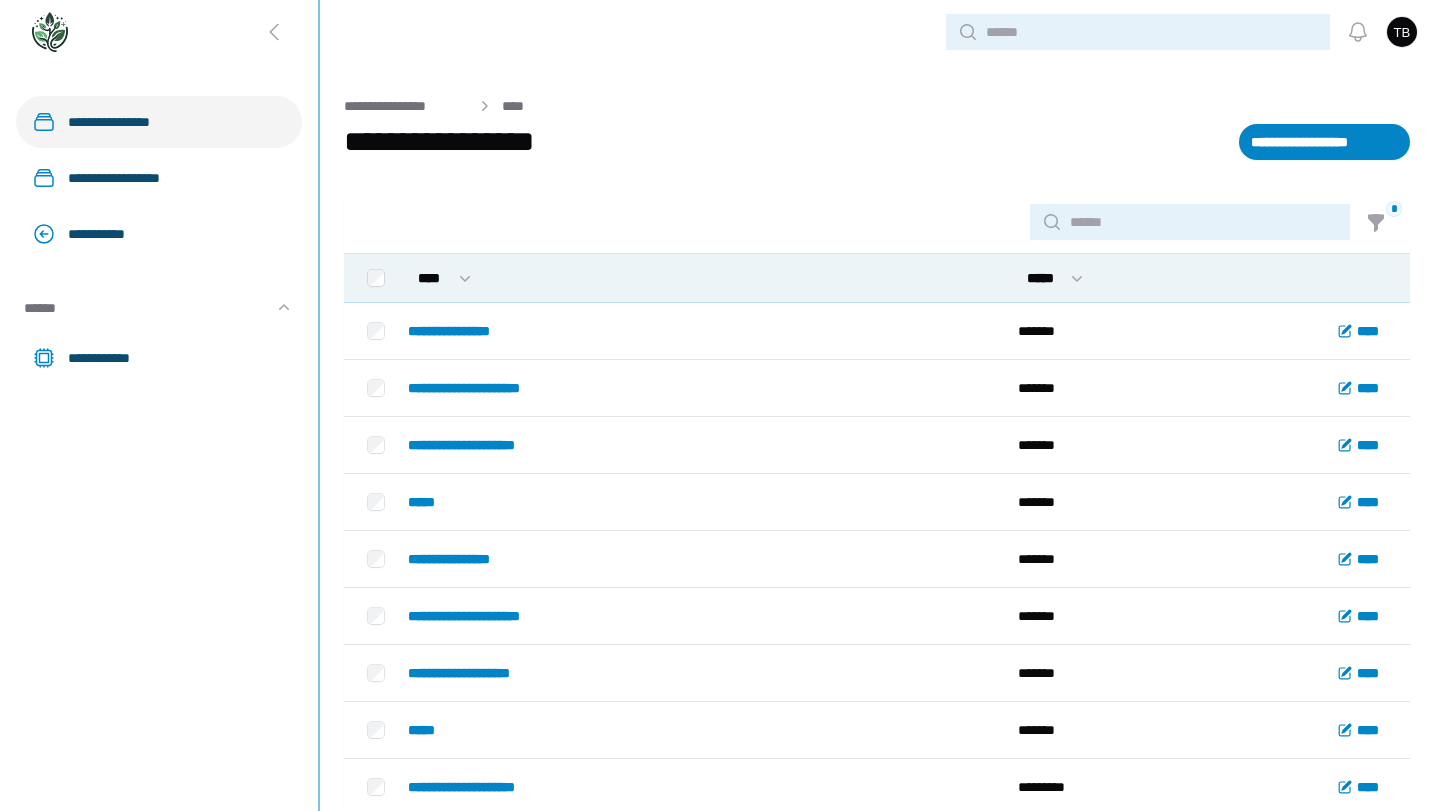 click on "**********" at bounding box center [877, 128] 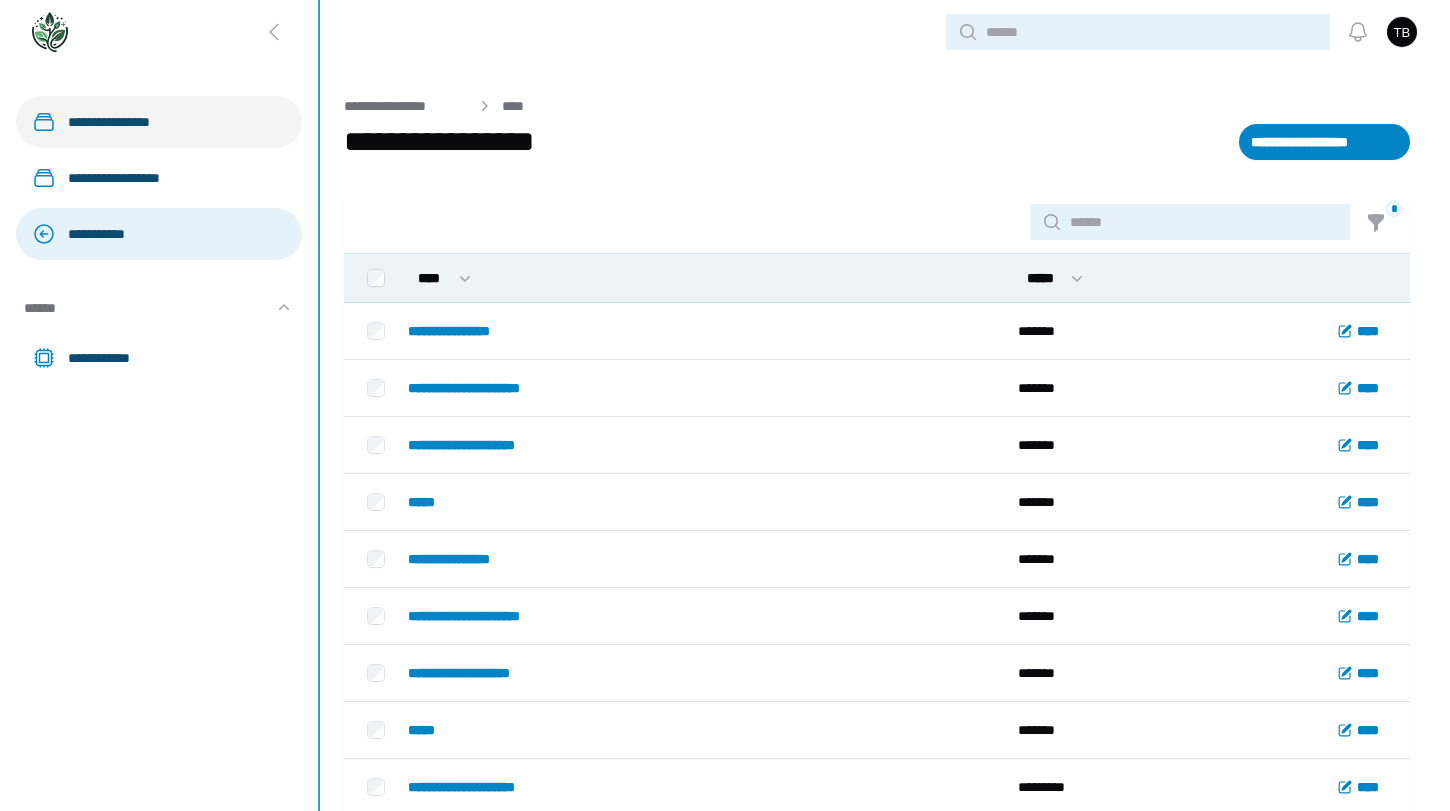 click on "**********" at bounding box center [177, 234] 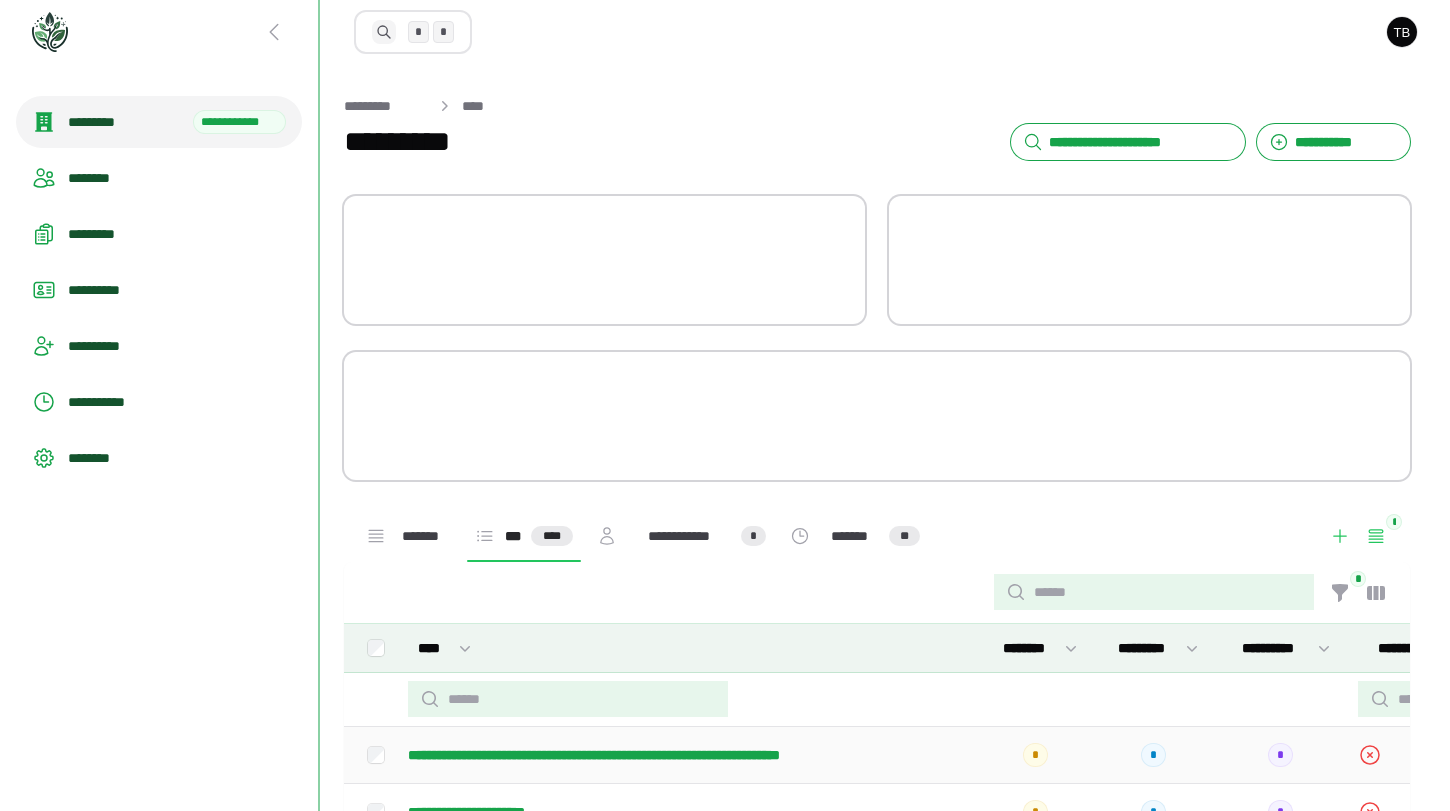 scroll, scrollTop: 0, scrollLeft: 0, axis: both 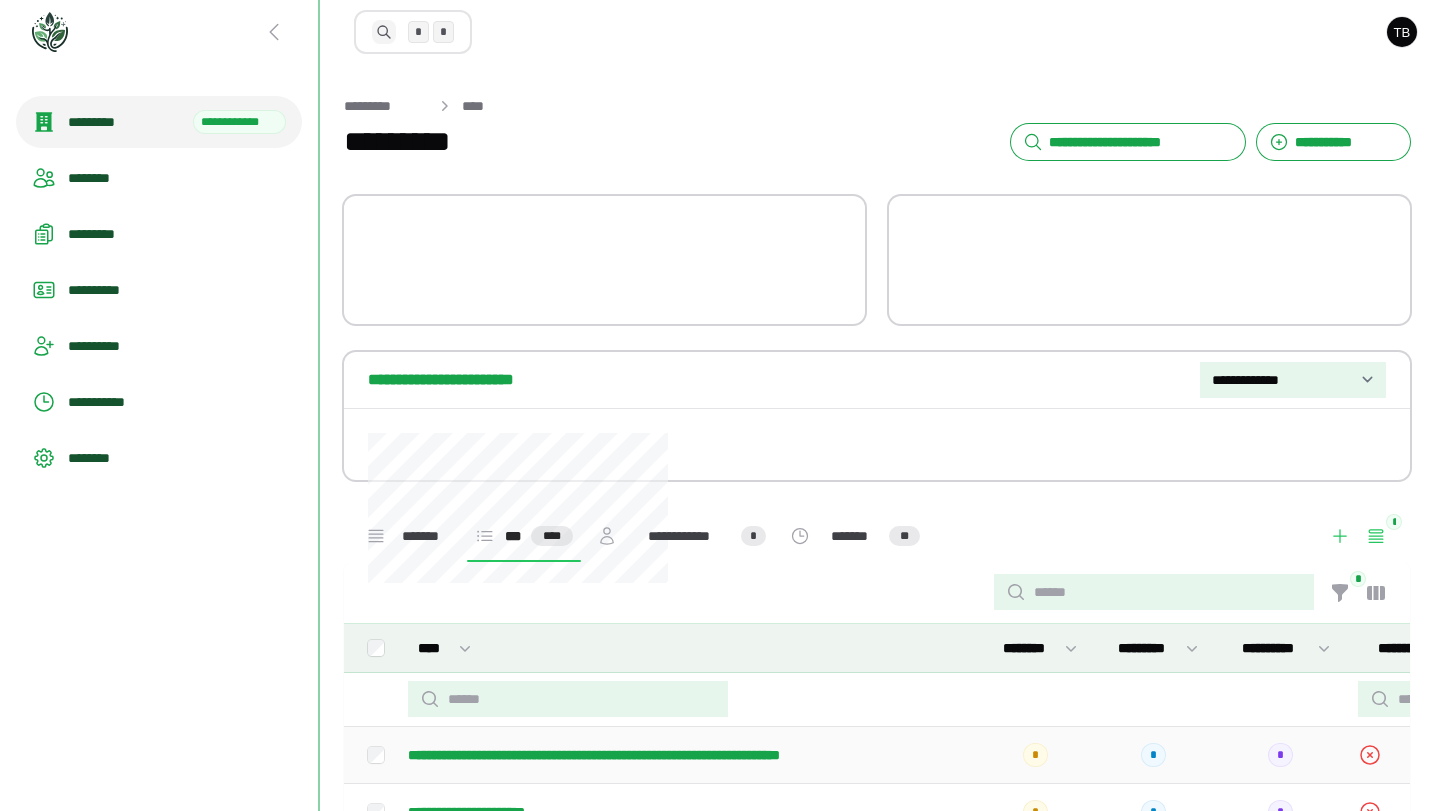 select on "**********" 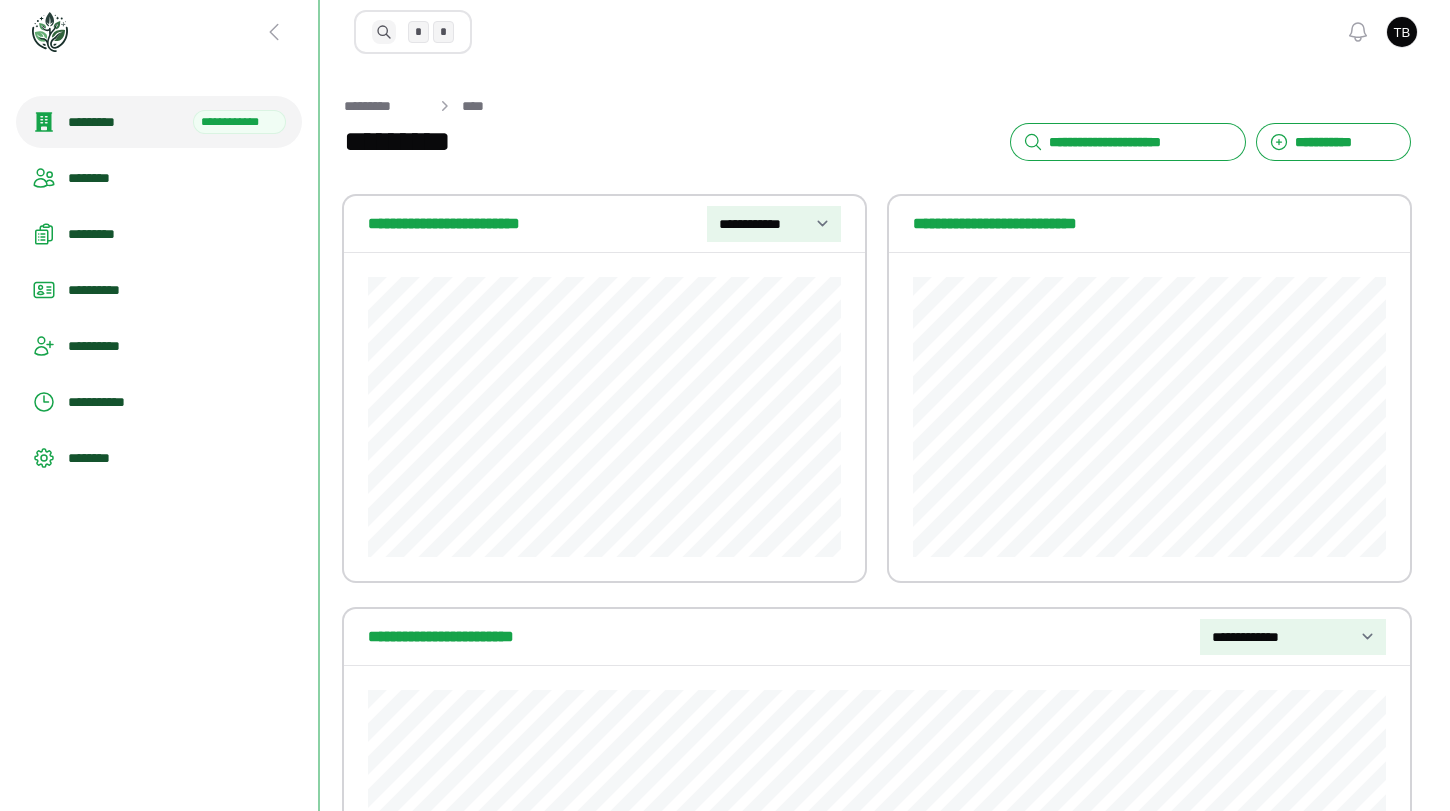 click at bounding box center (1402, 32) 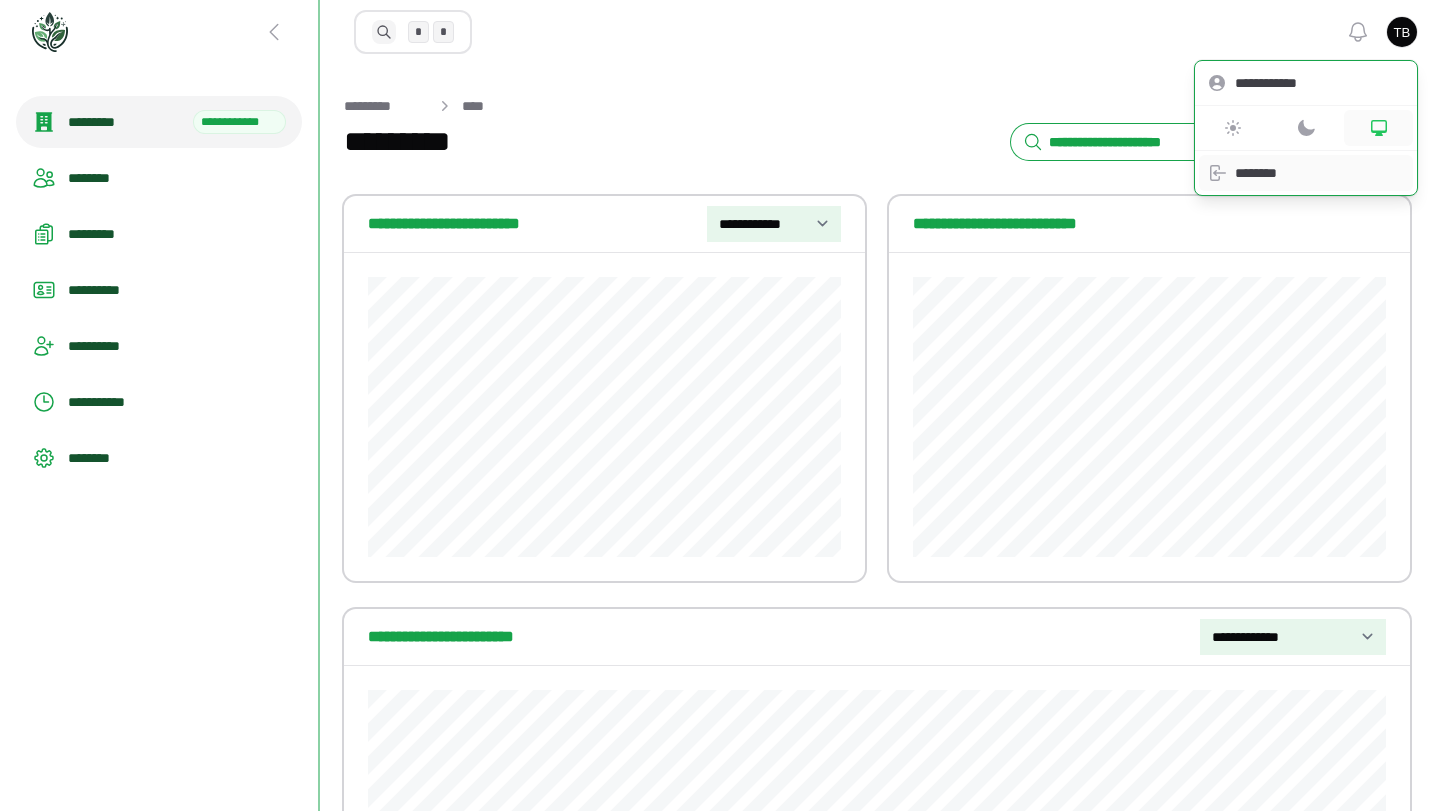 click on "********" at bounding box center [1320, 173] 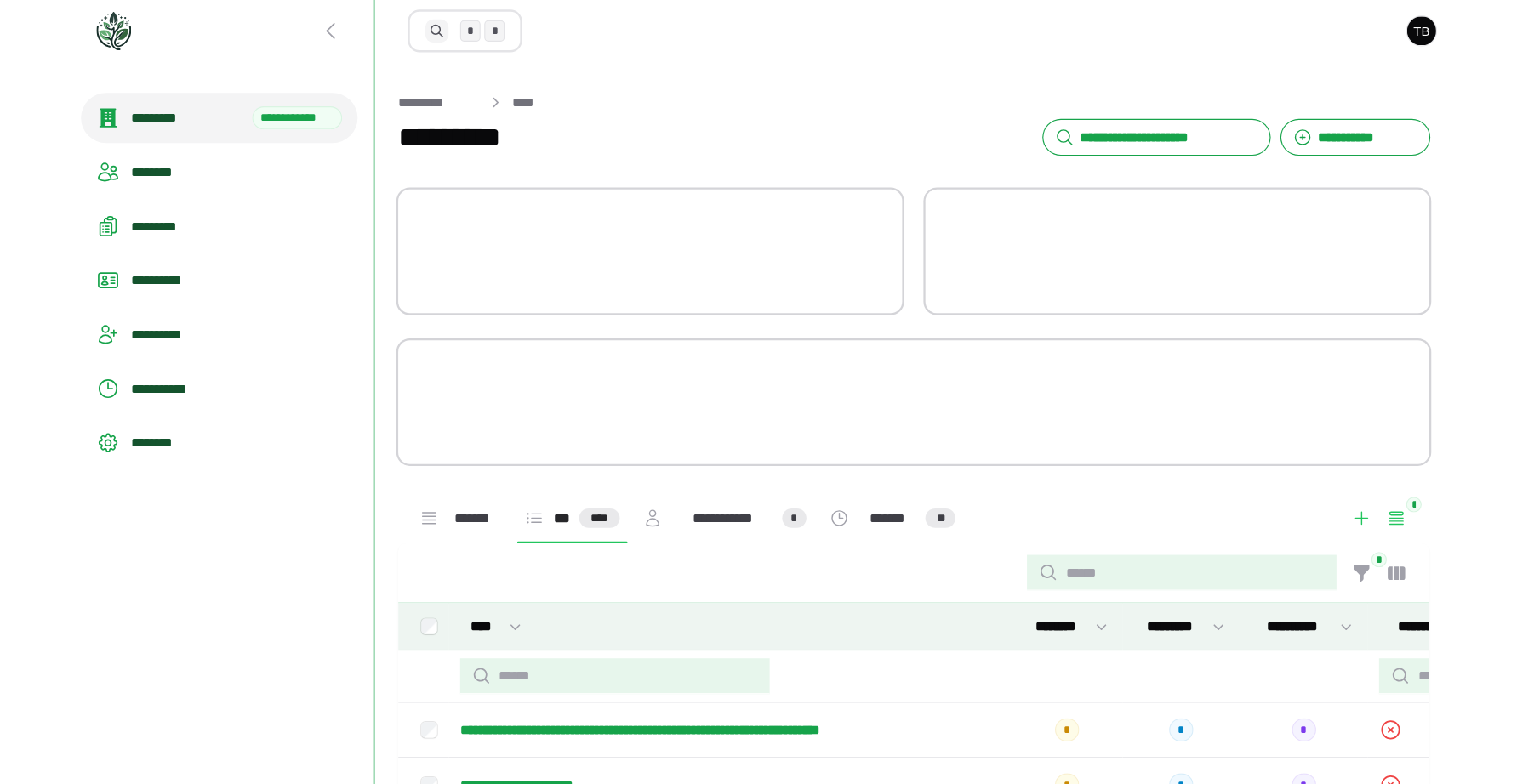 scroll, scrollTop: 0, scrollLeft: 0, axis: both 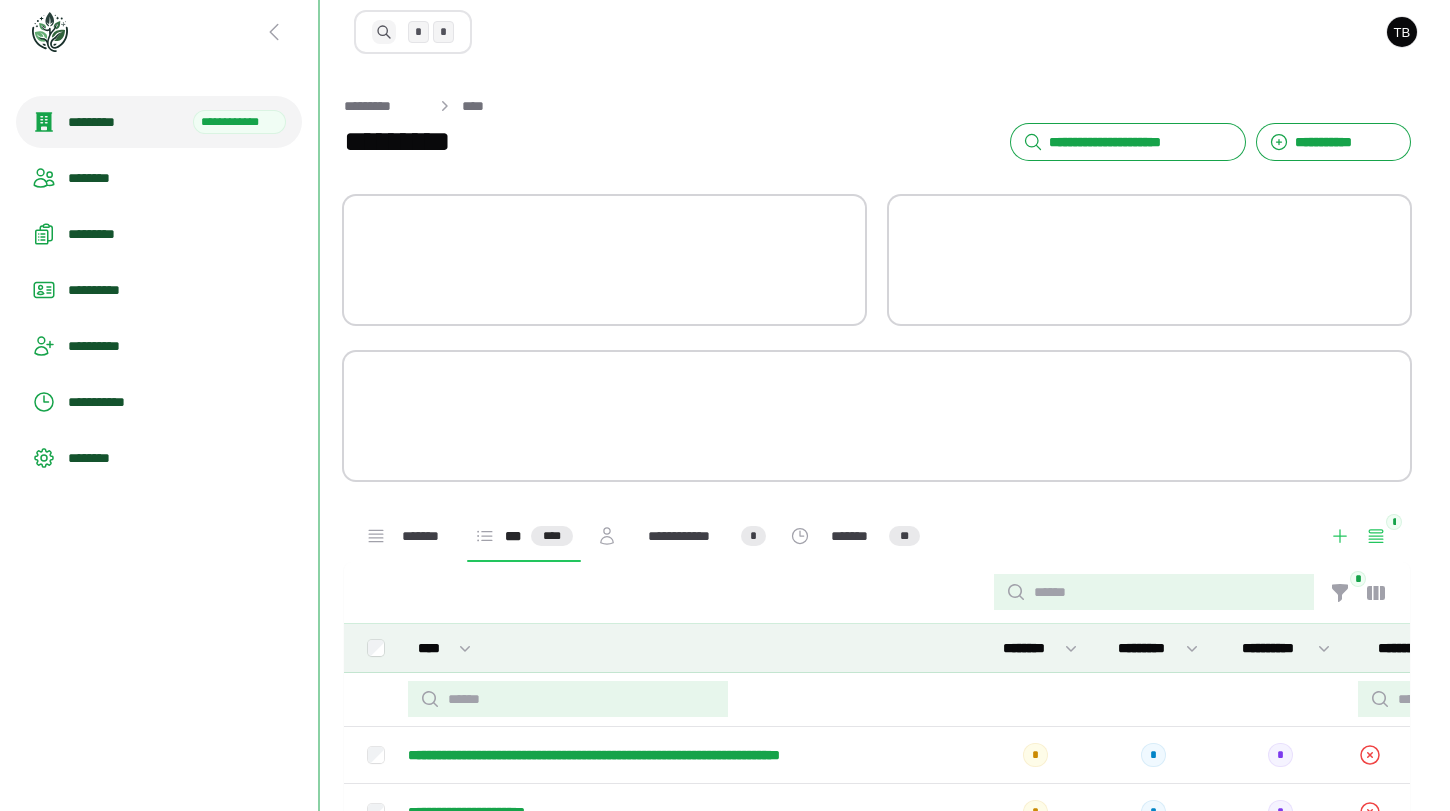 select on "**********" 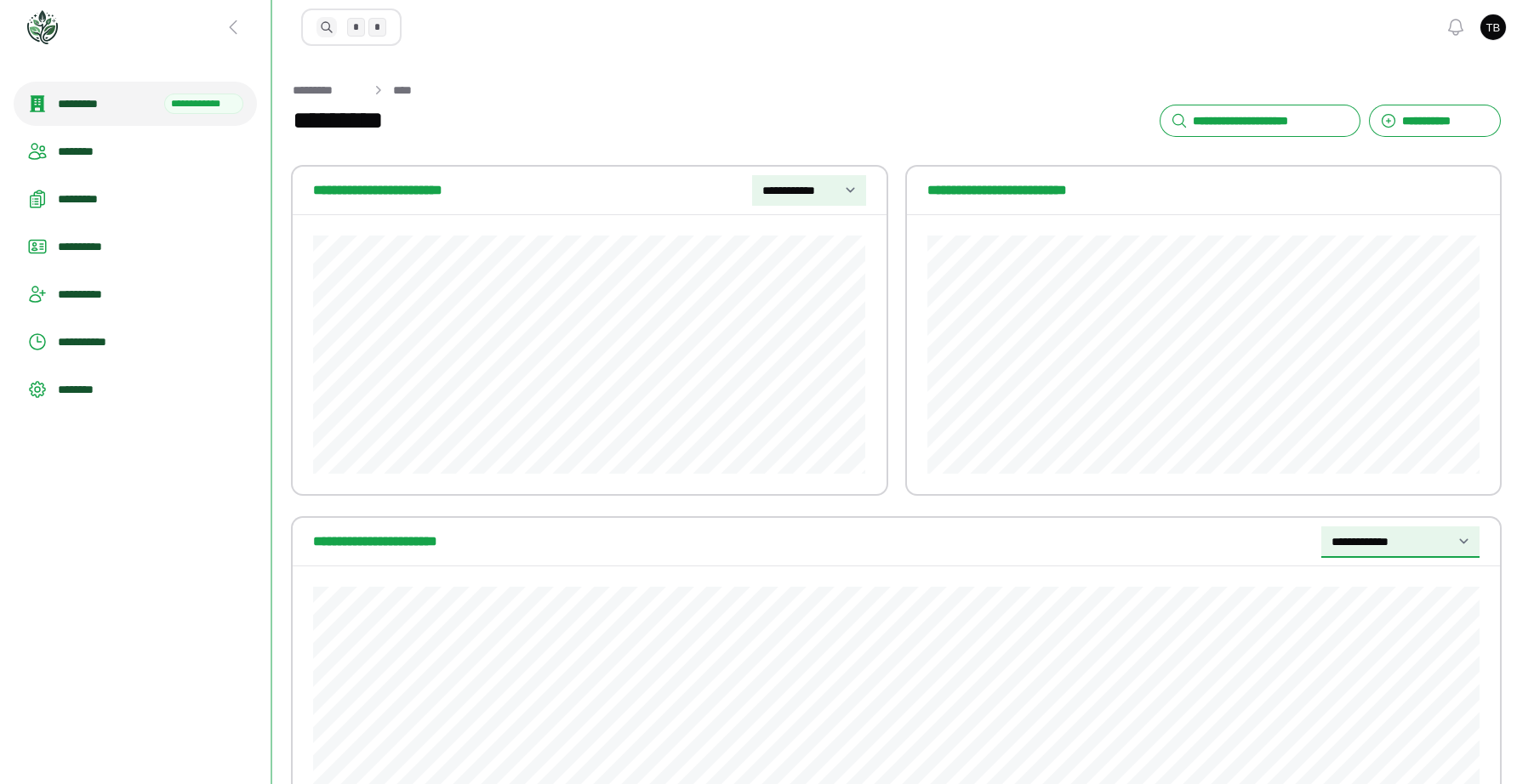 click on "**********" at bounding box center (1406, 542) 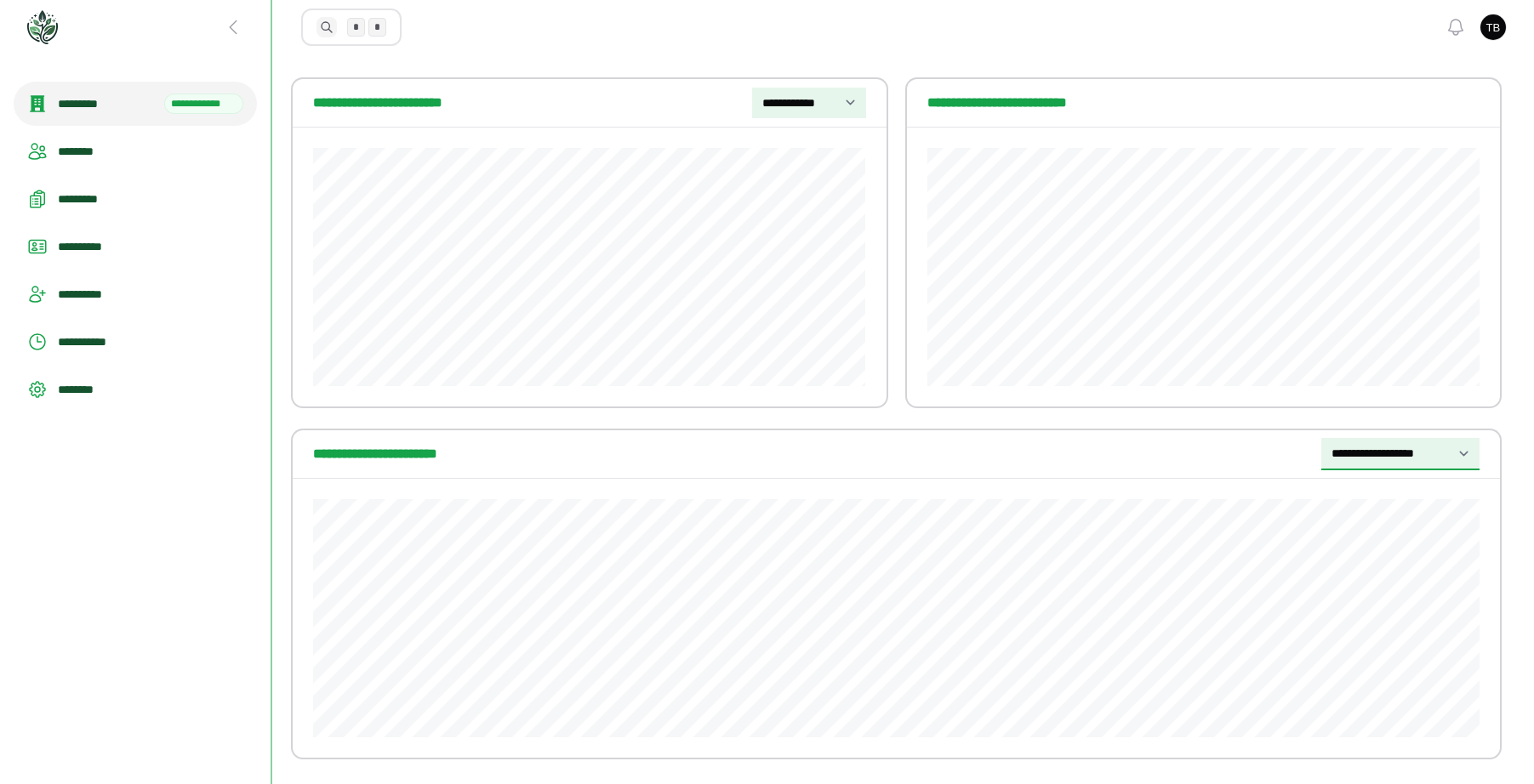 scroll, scrollTop: 0, scrollLeft: 0, axis: both 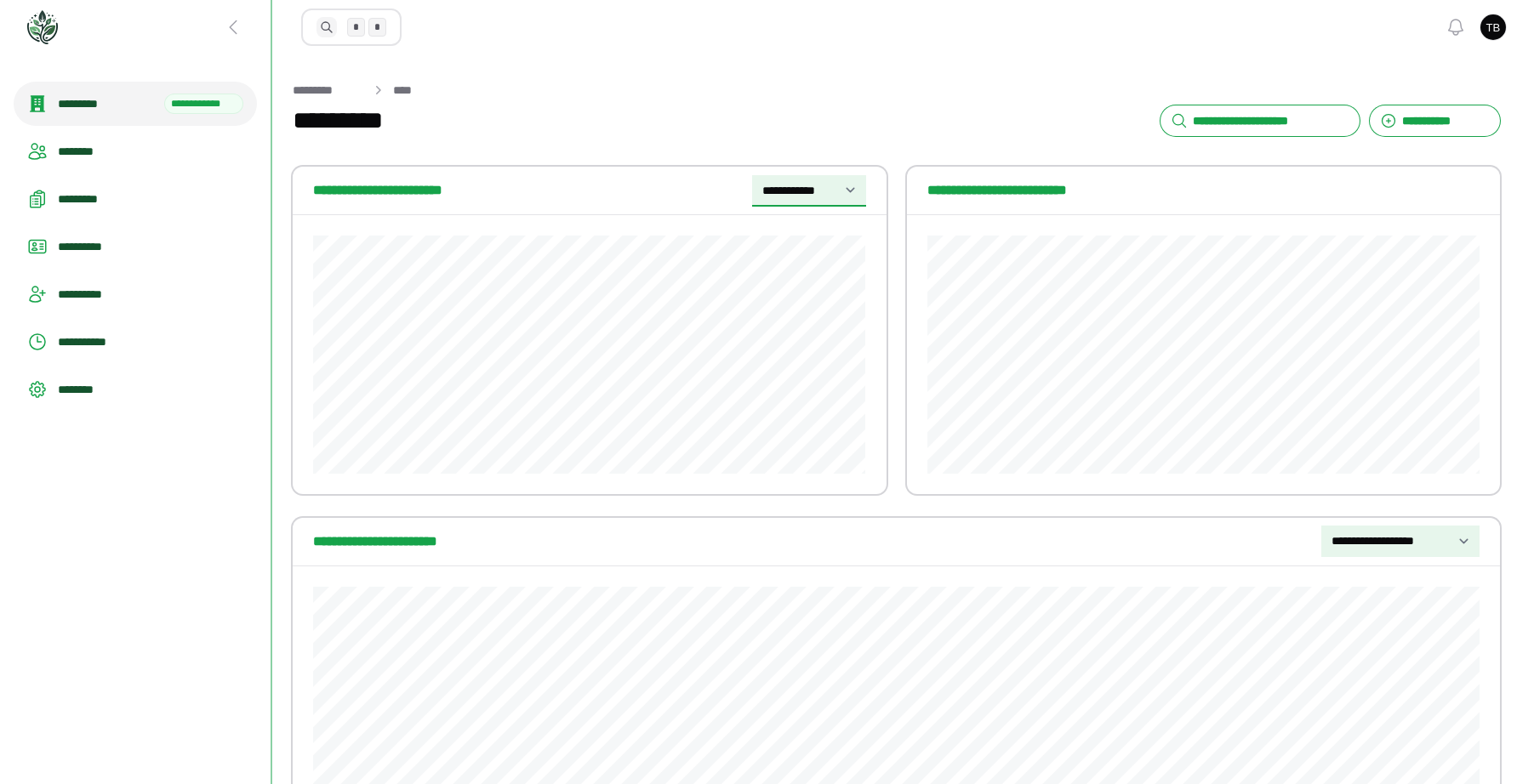 click on "**********" at bounding box center [814, 190] 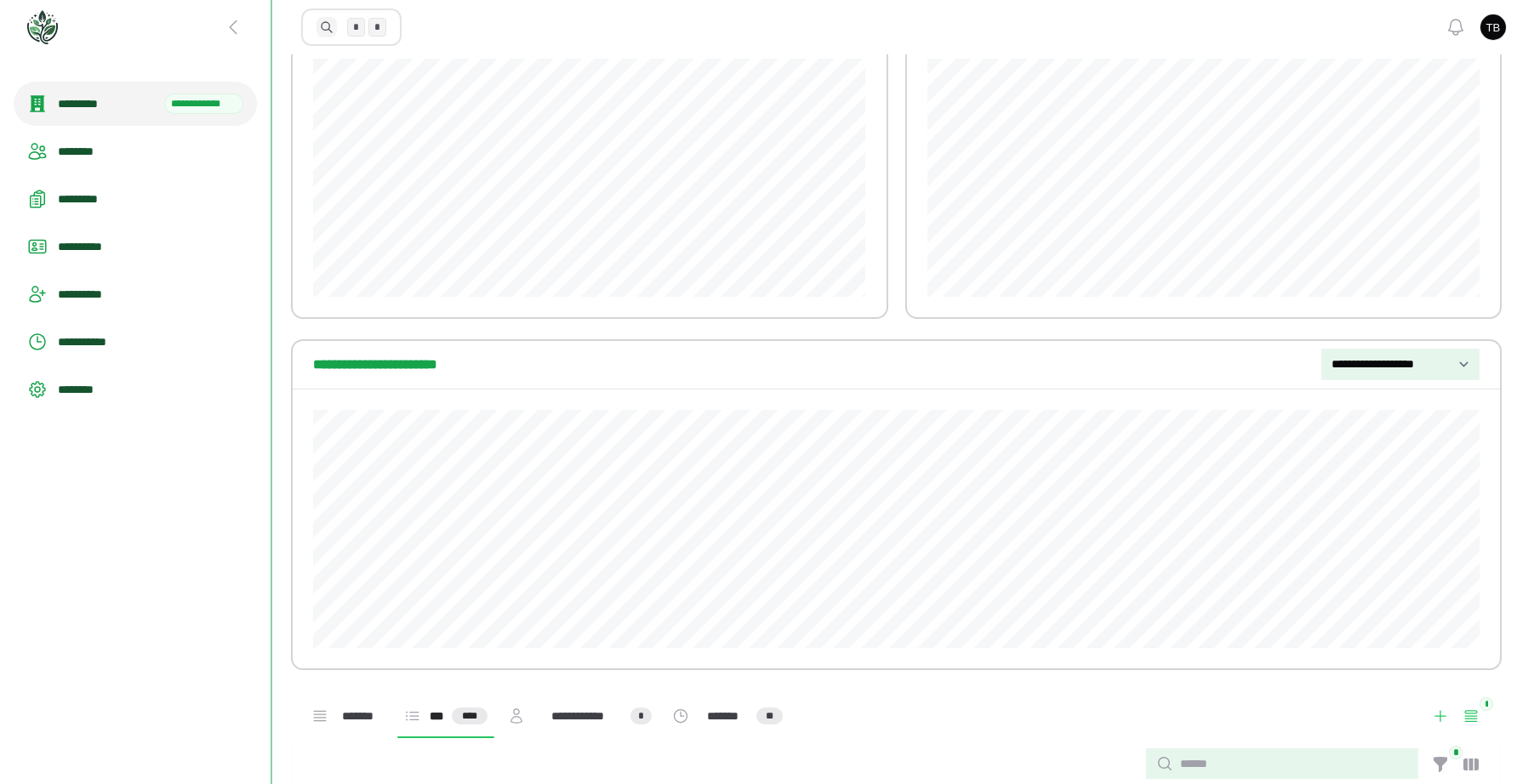 scroll, scrollTop: 0, scrollLeft: 0, axis: both 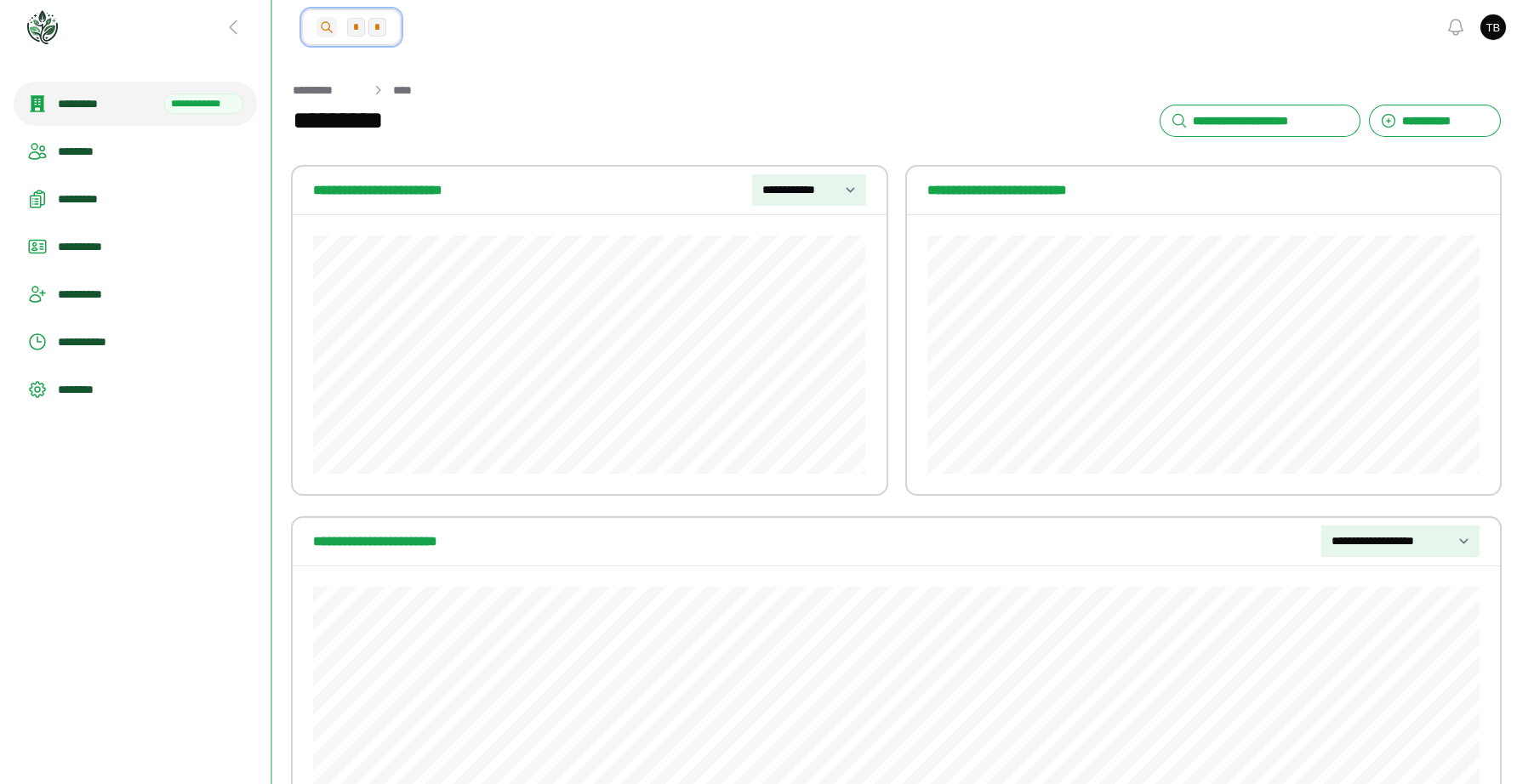click on "*" at bounding box center (356, 27) 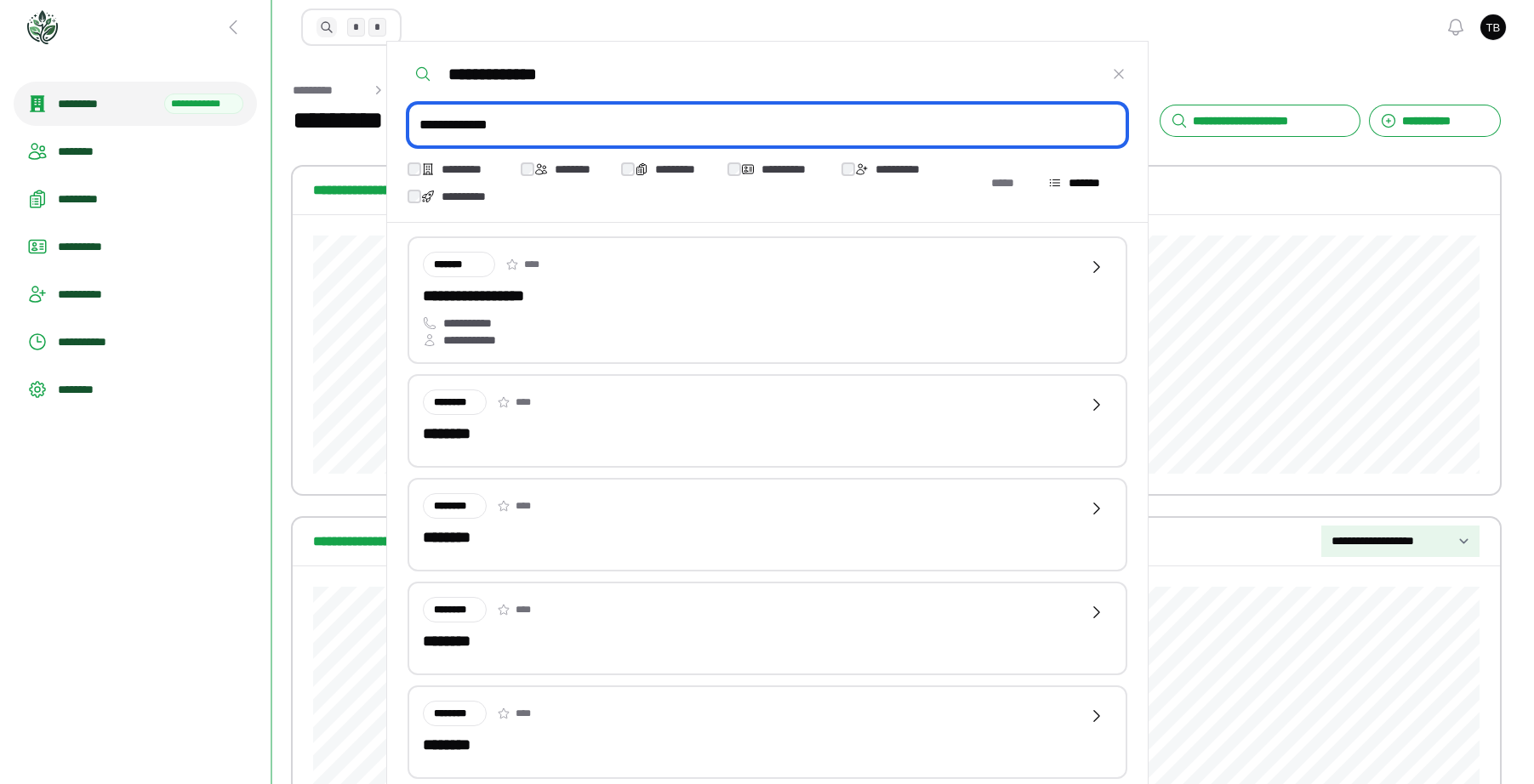 type on "**********" 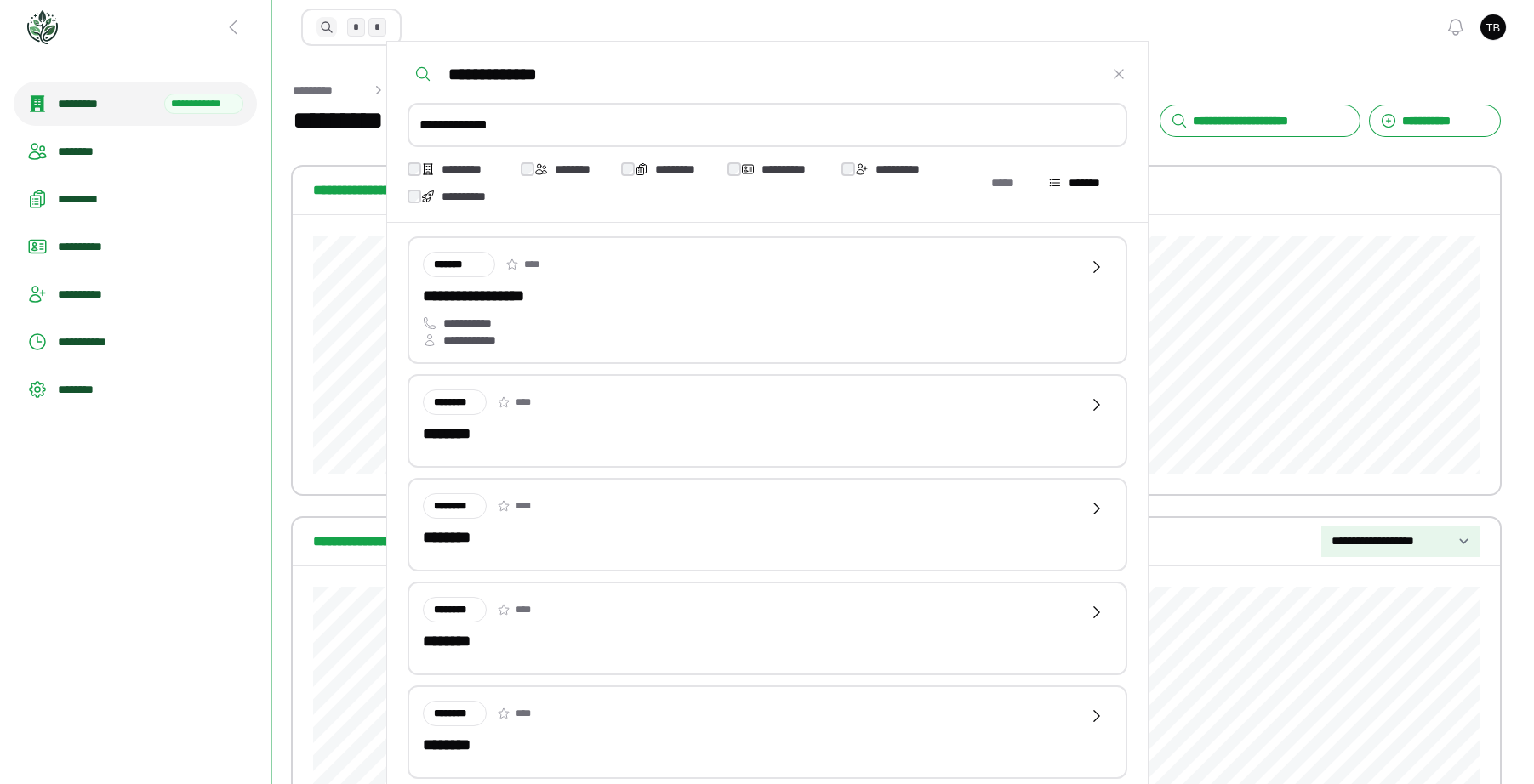 click on "**********" at bounding box center (752, 296) 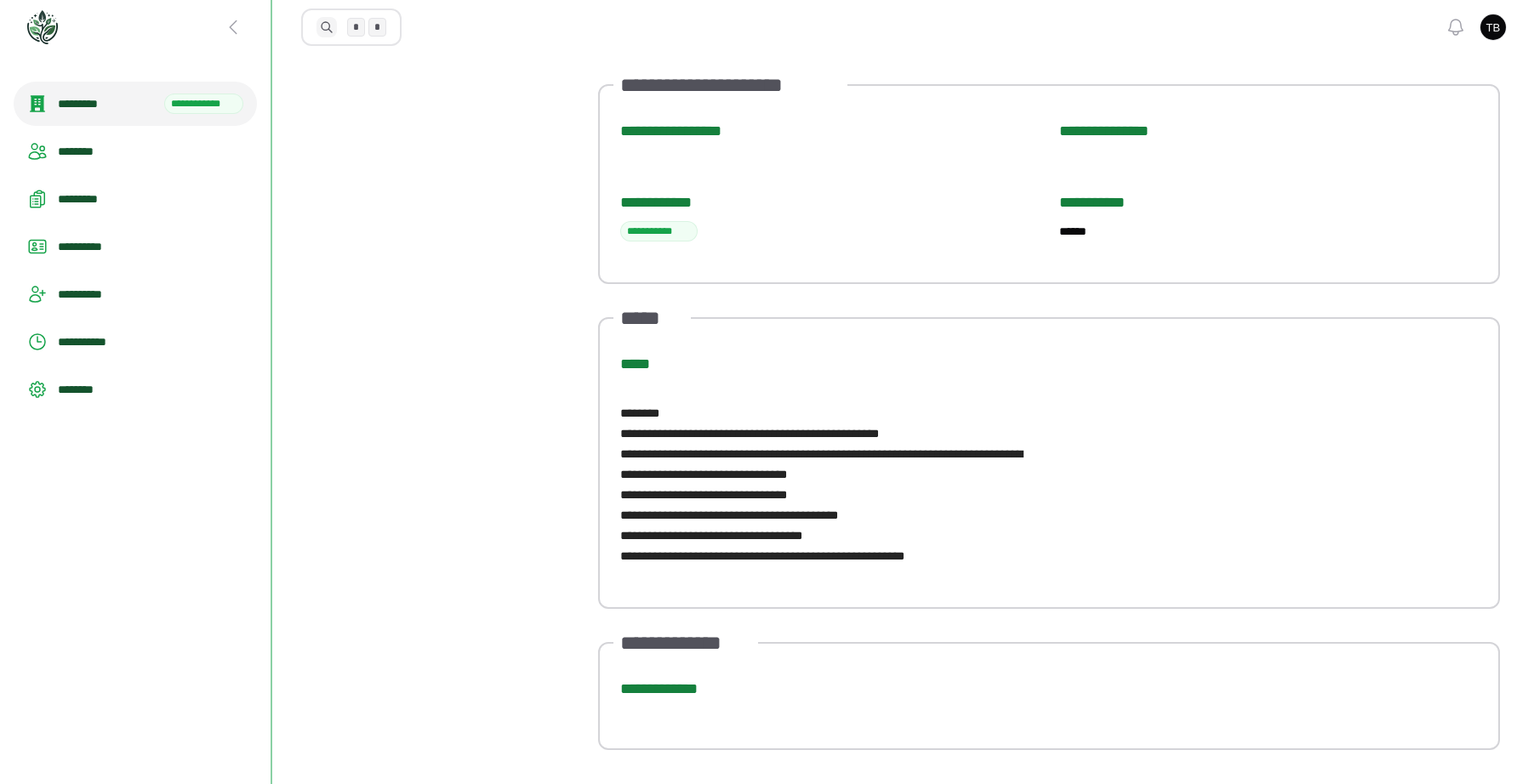 scroll, scrollTop: 0, scrollLeft: 0, axis: both 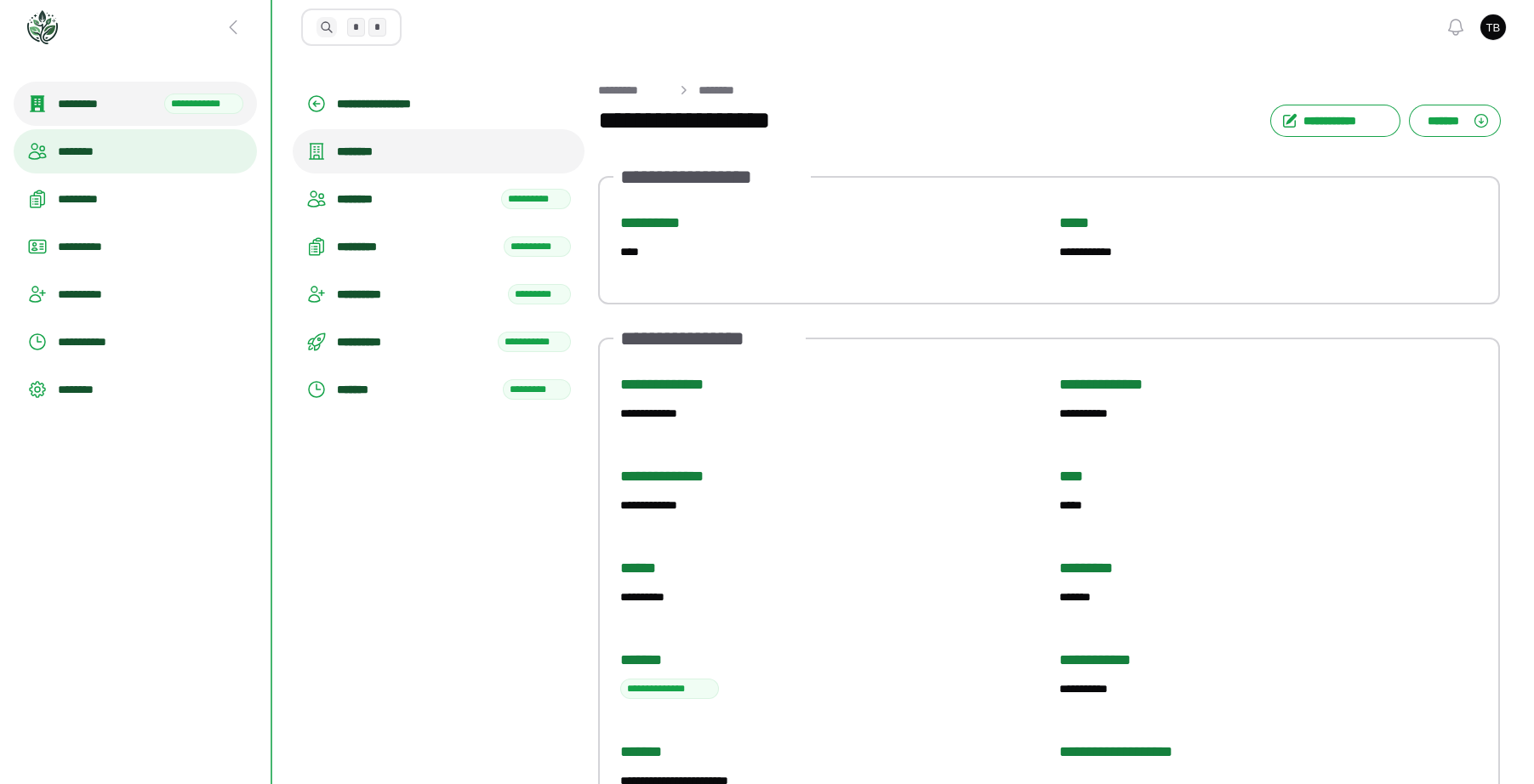 click on "********" at bounding box center [135, 151] 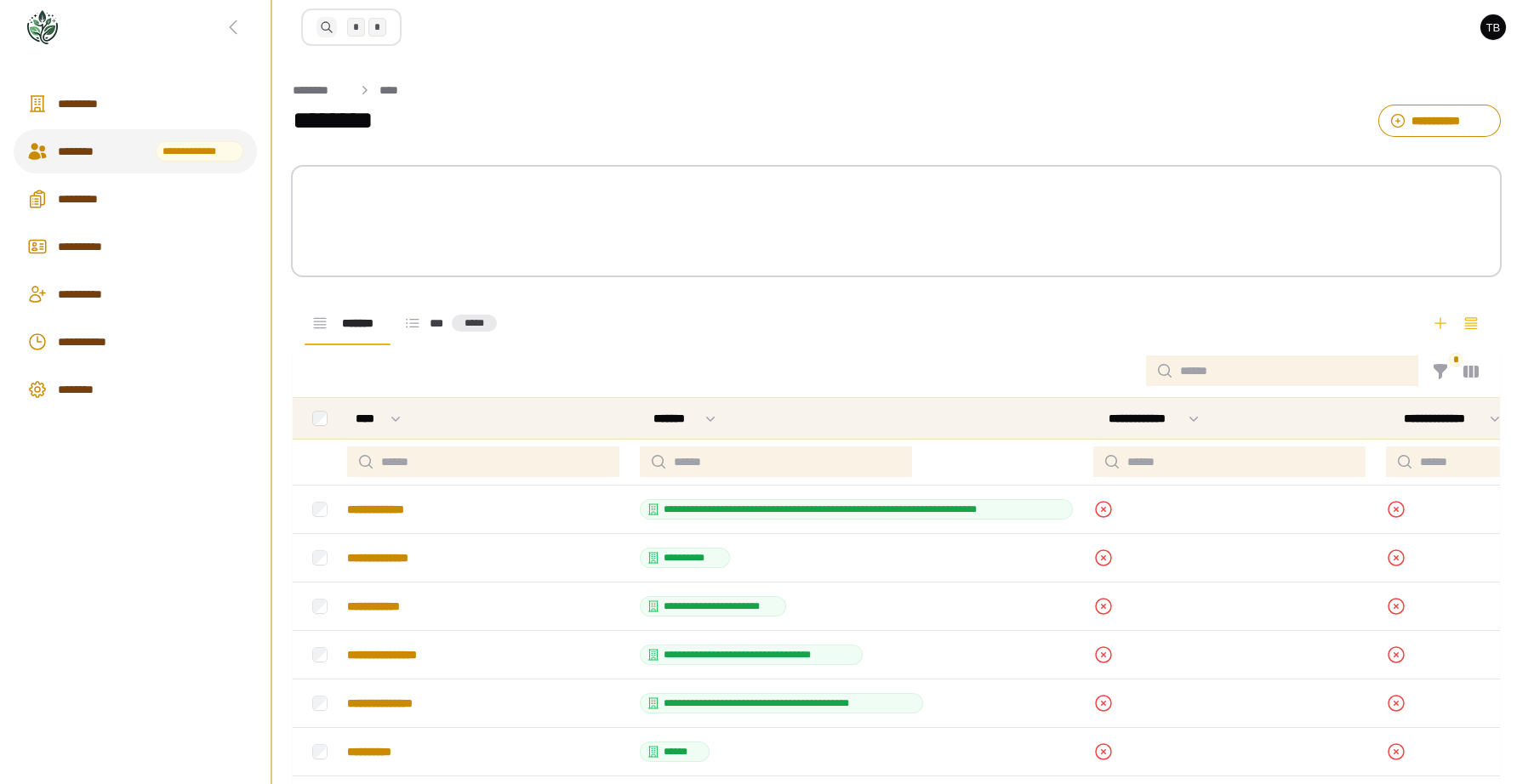scroll, scrollTop: 0, scrollLeft: 0, axis: both 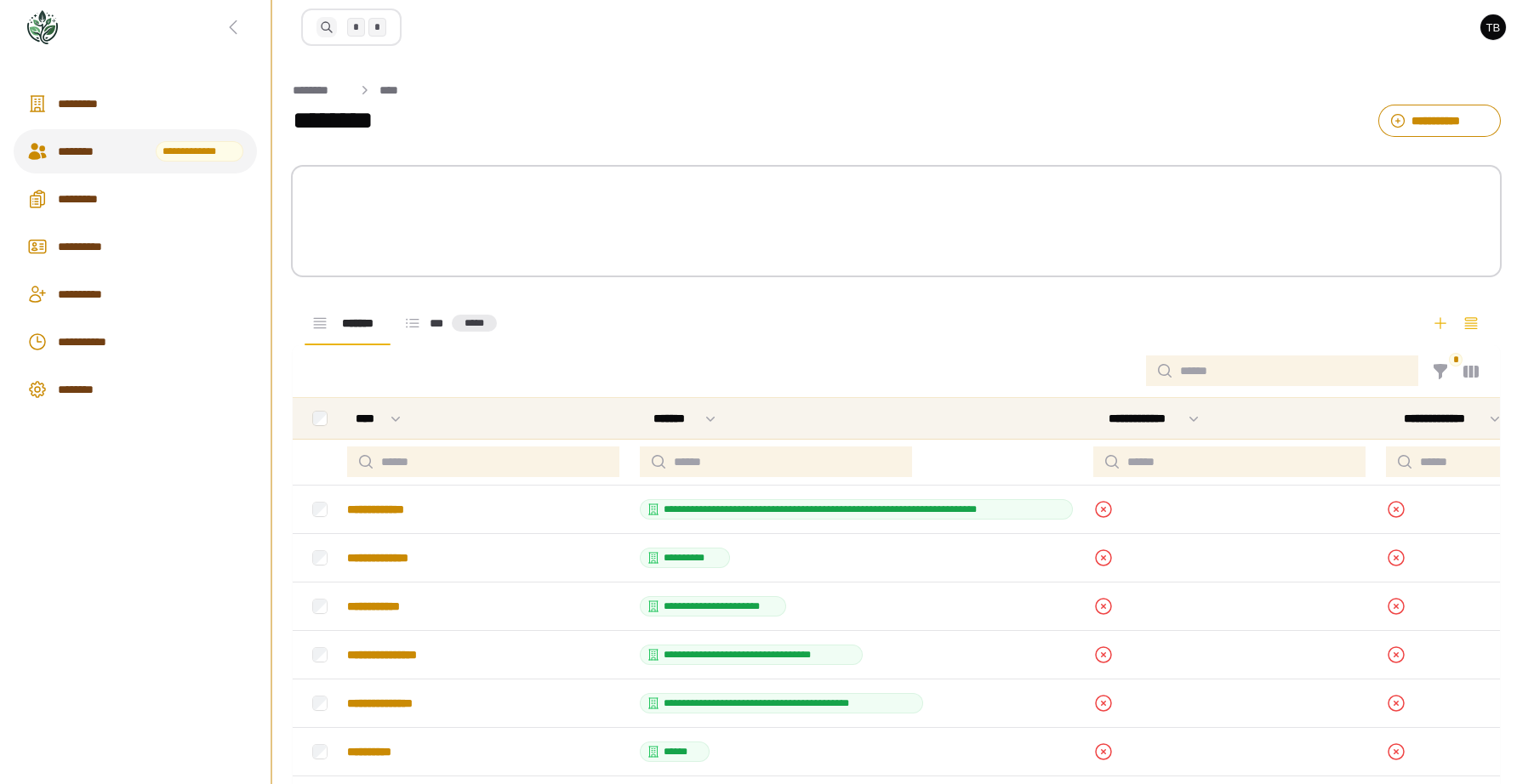 select on "****" 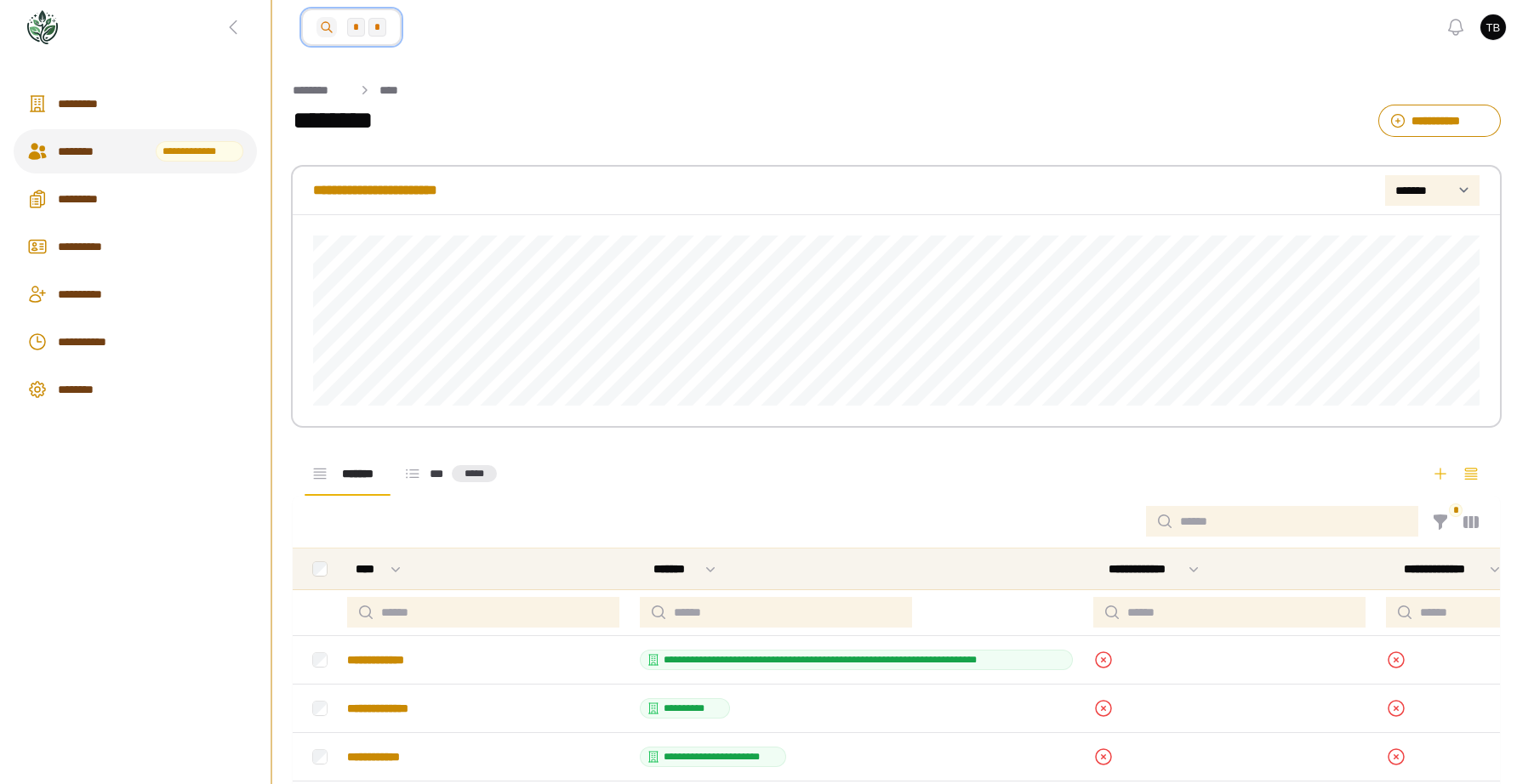 click on "*" at bounding box center (356, 27) 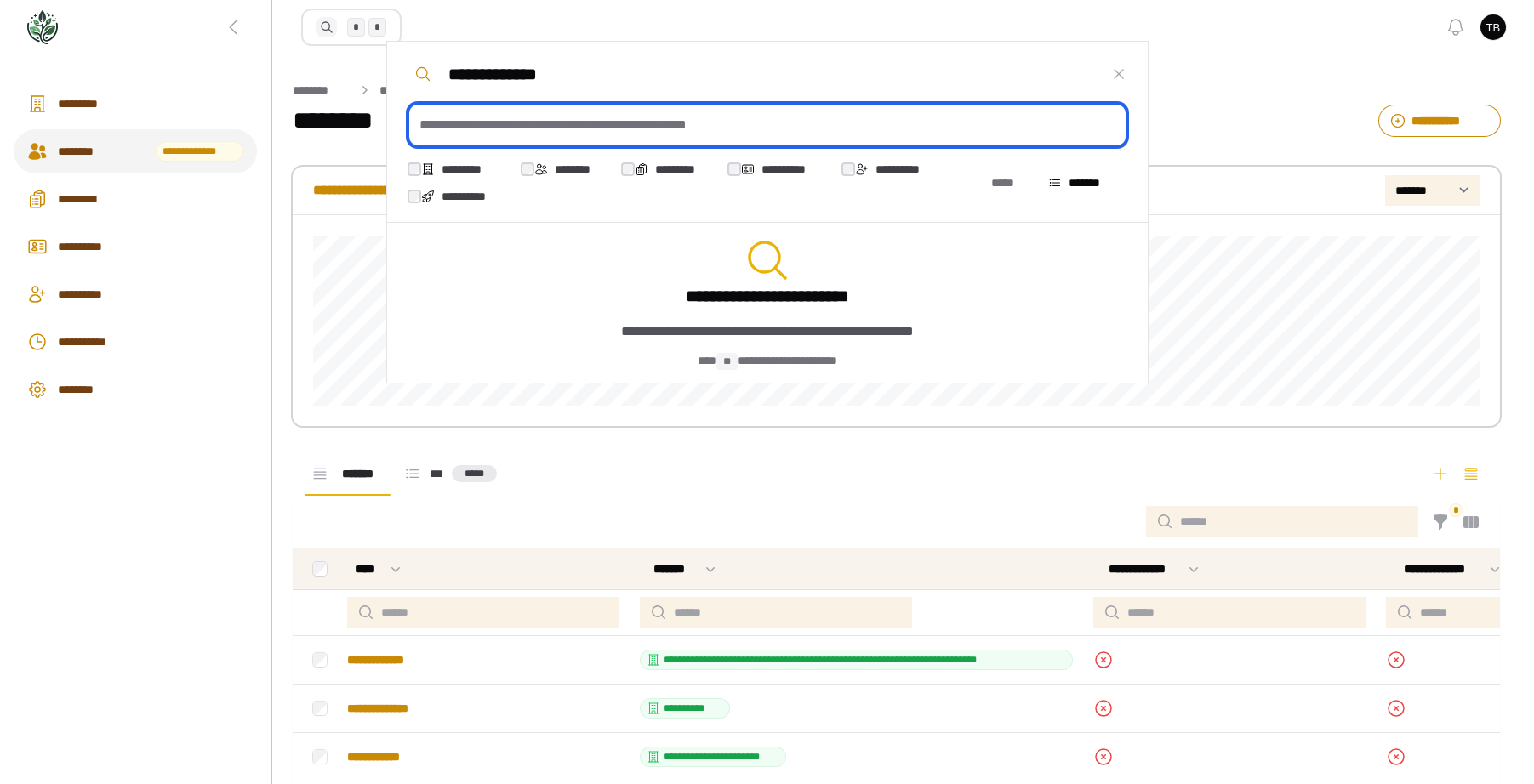 click at bounding box center [767, 125] 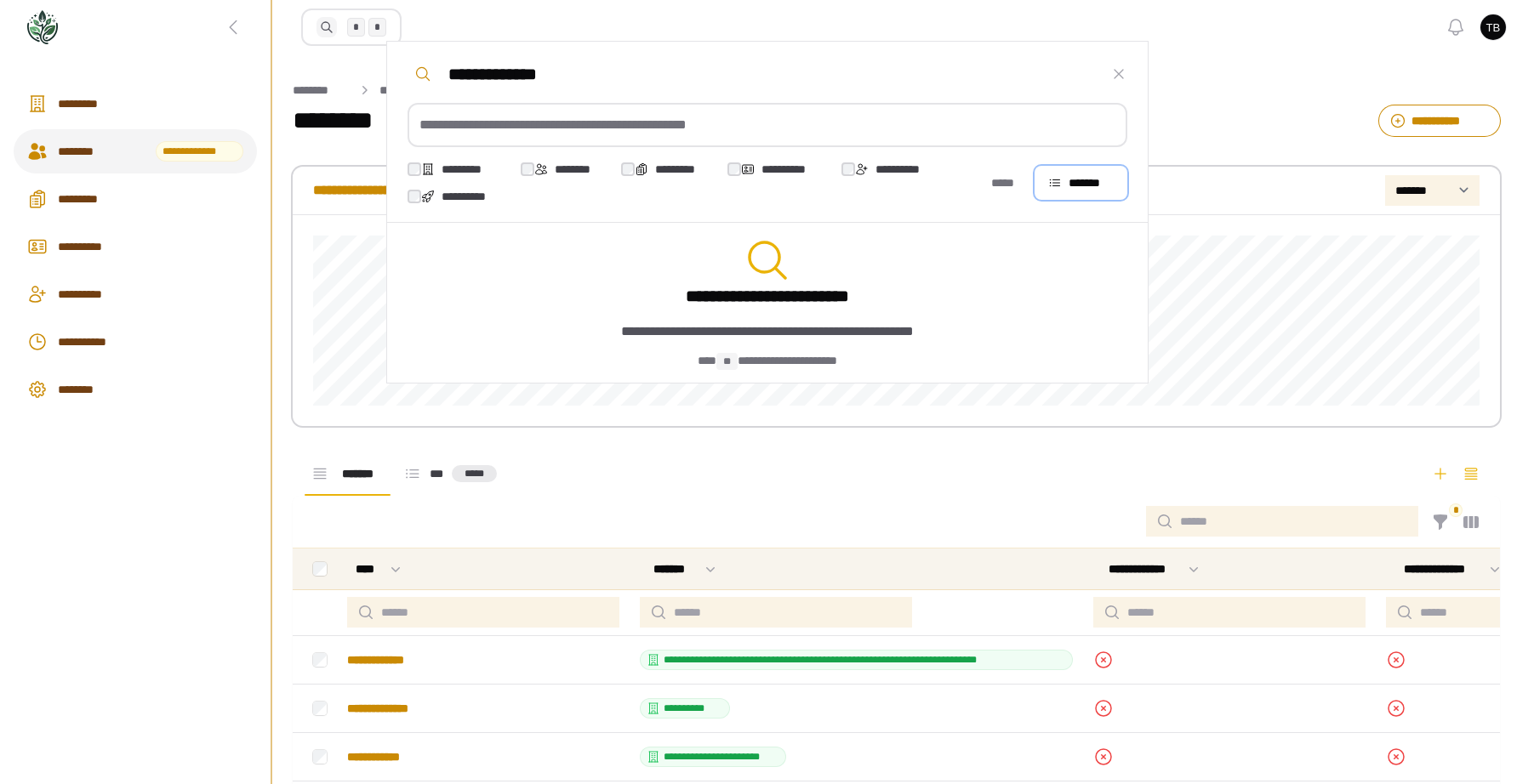 click on "*******" at bounding box center (1081, 183) 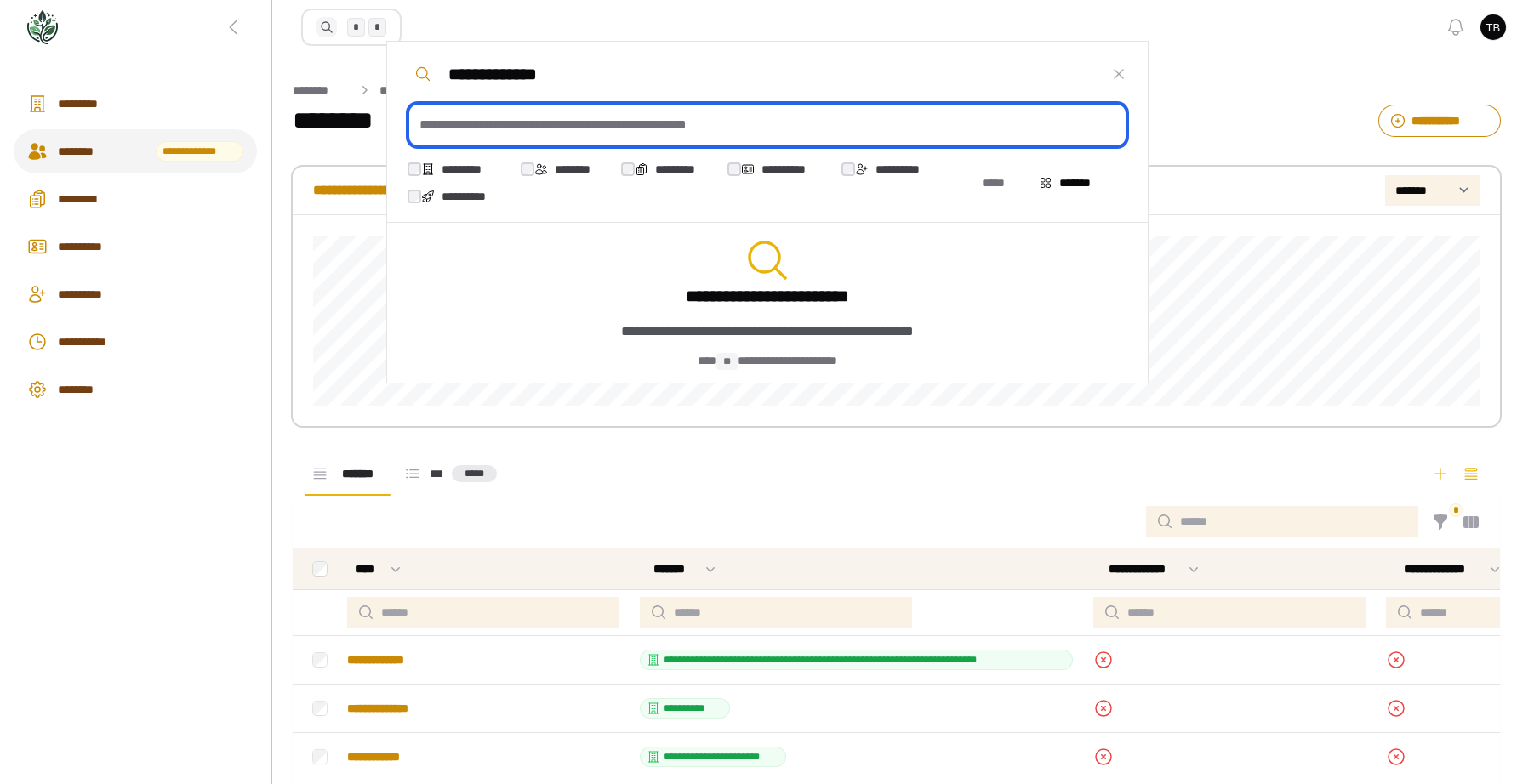 click at bounding box center (767, 125) 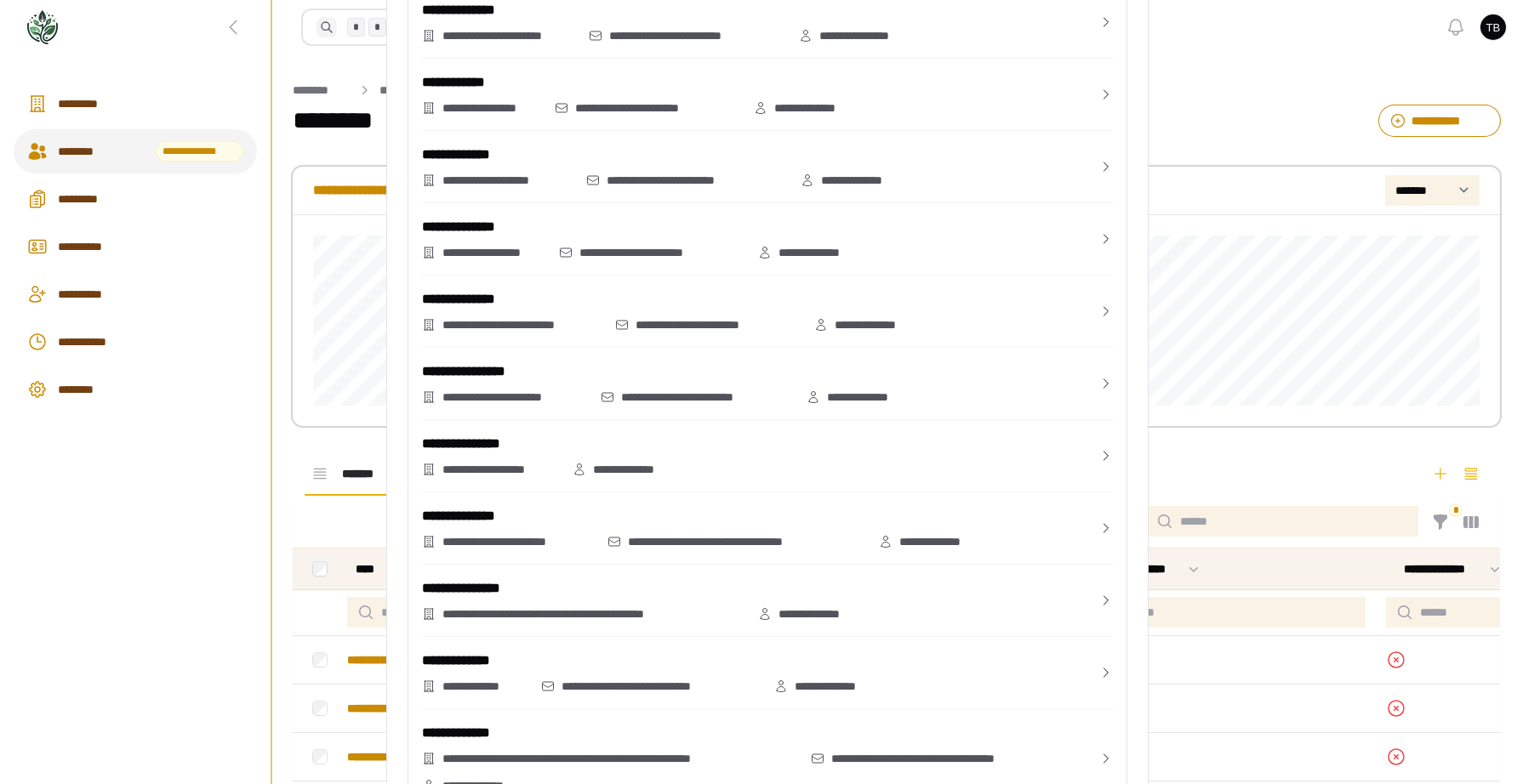 scroll, scrollTop: 0, scrollLeft: 0, axis: both 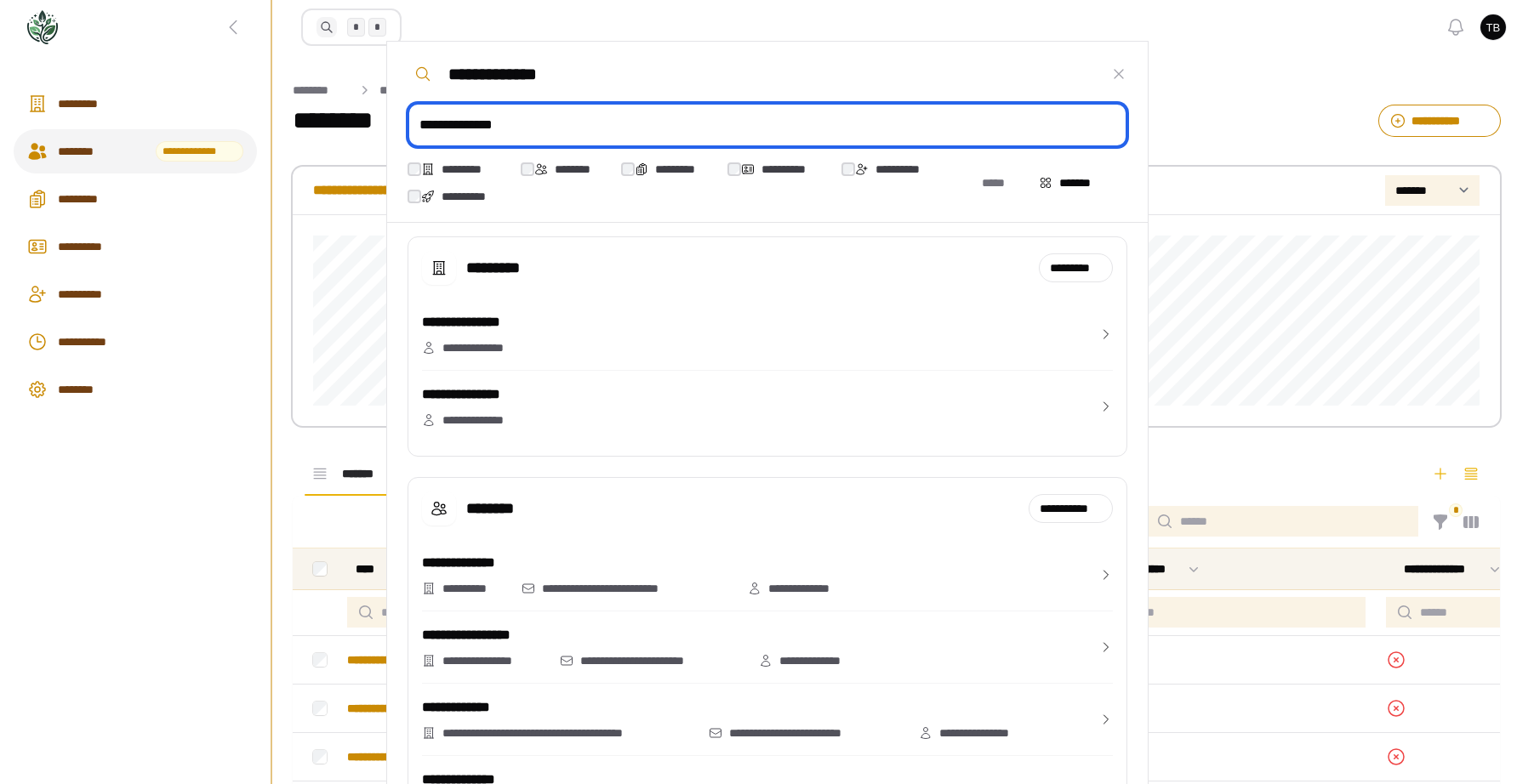 type on "**********" 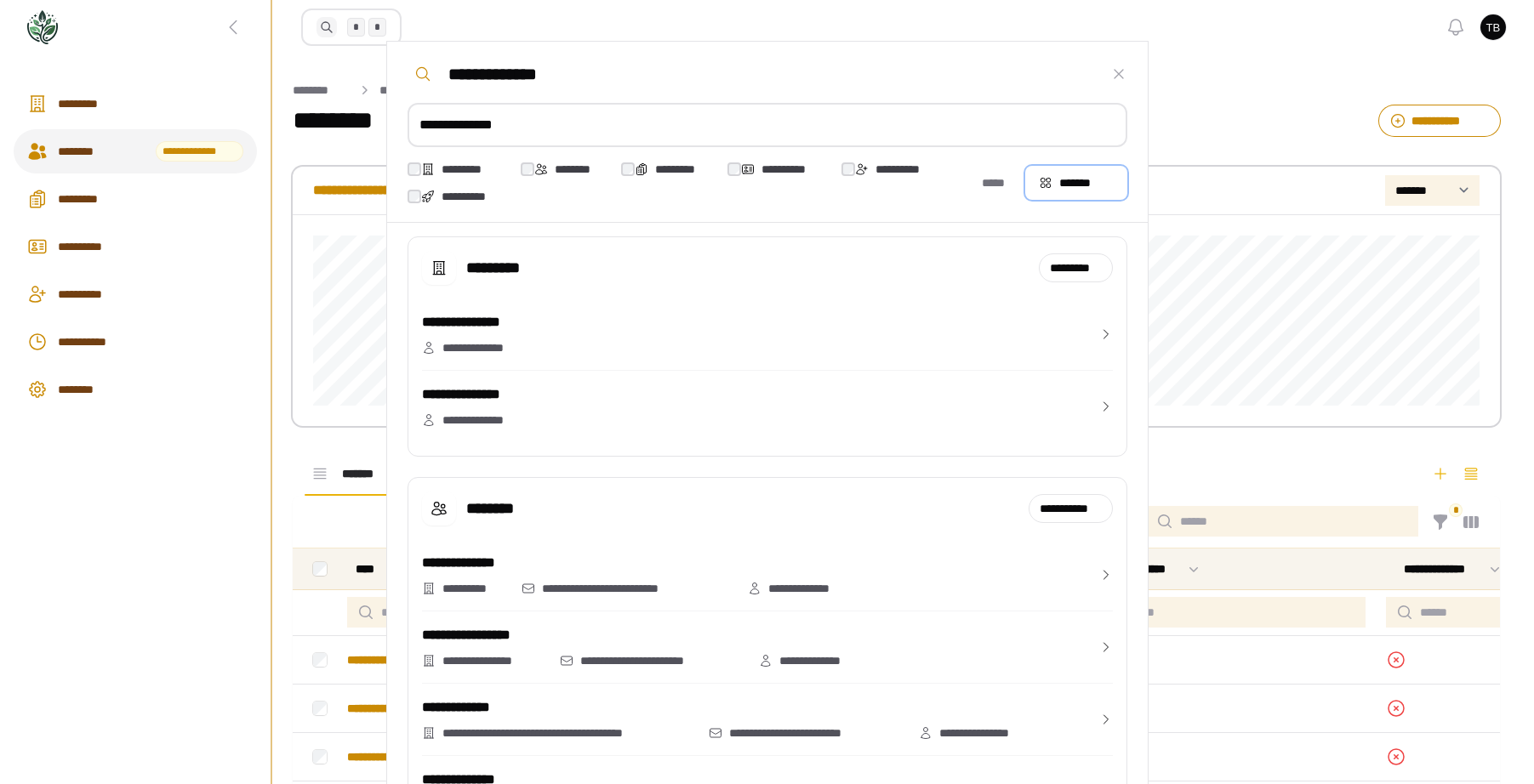 click on "*******" at bounding box center (1076, 183) 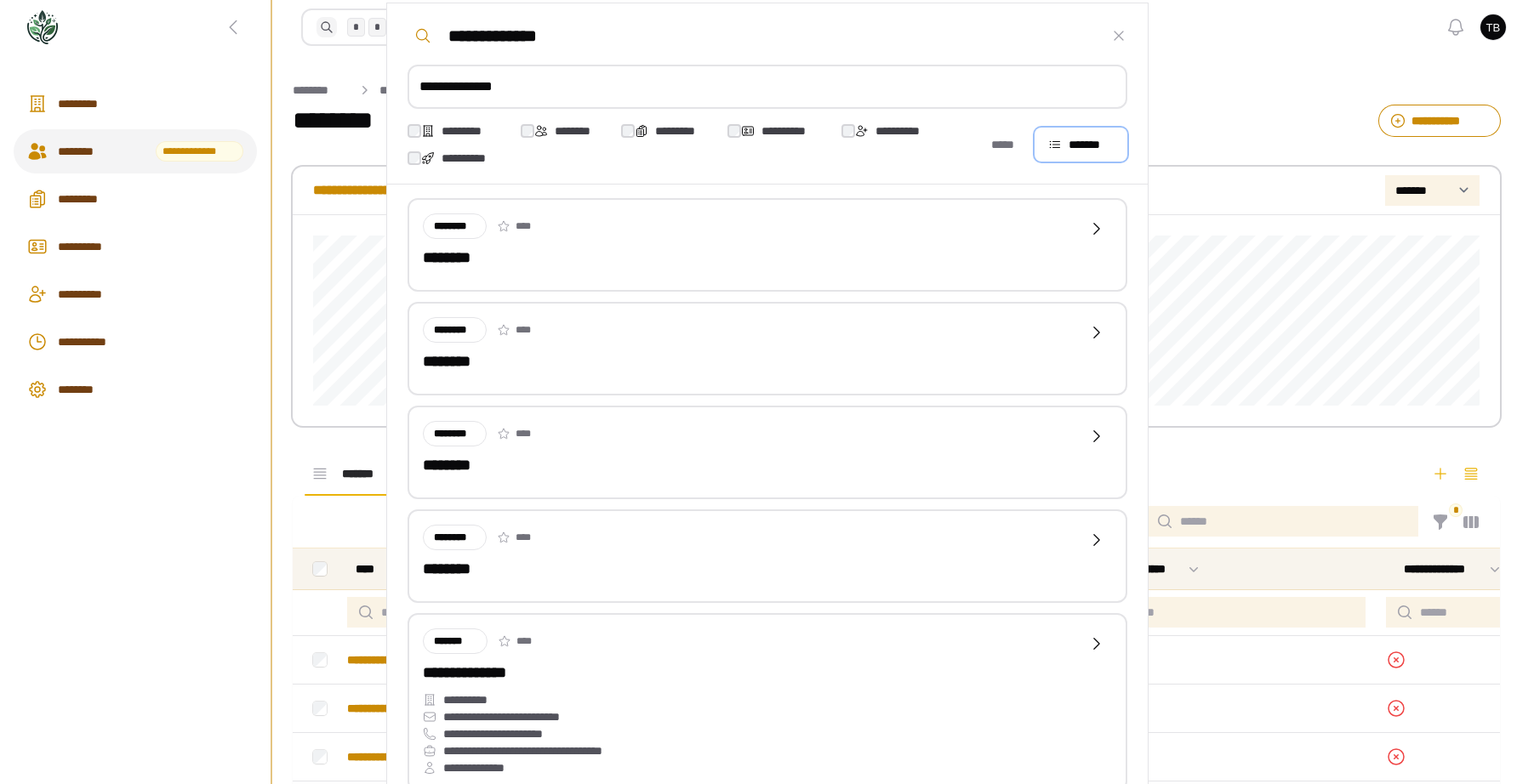 scroll, scrollTop: 0, scrollLeft: 0, axis: both 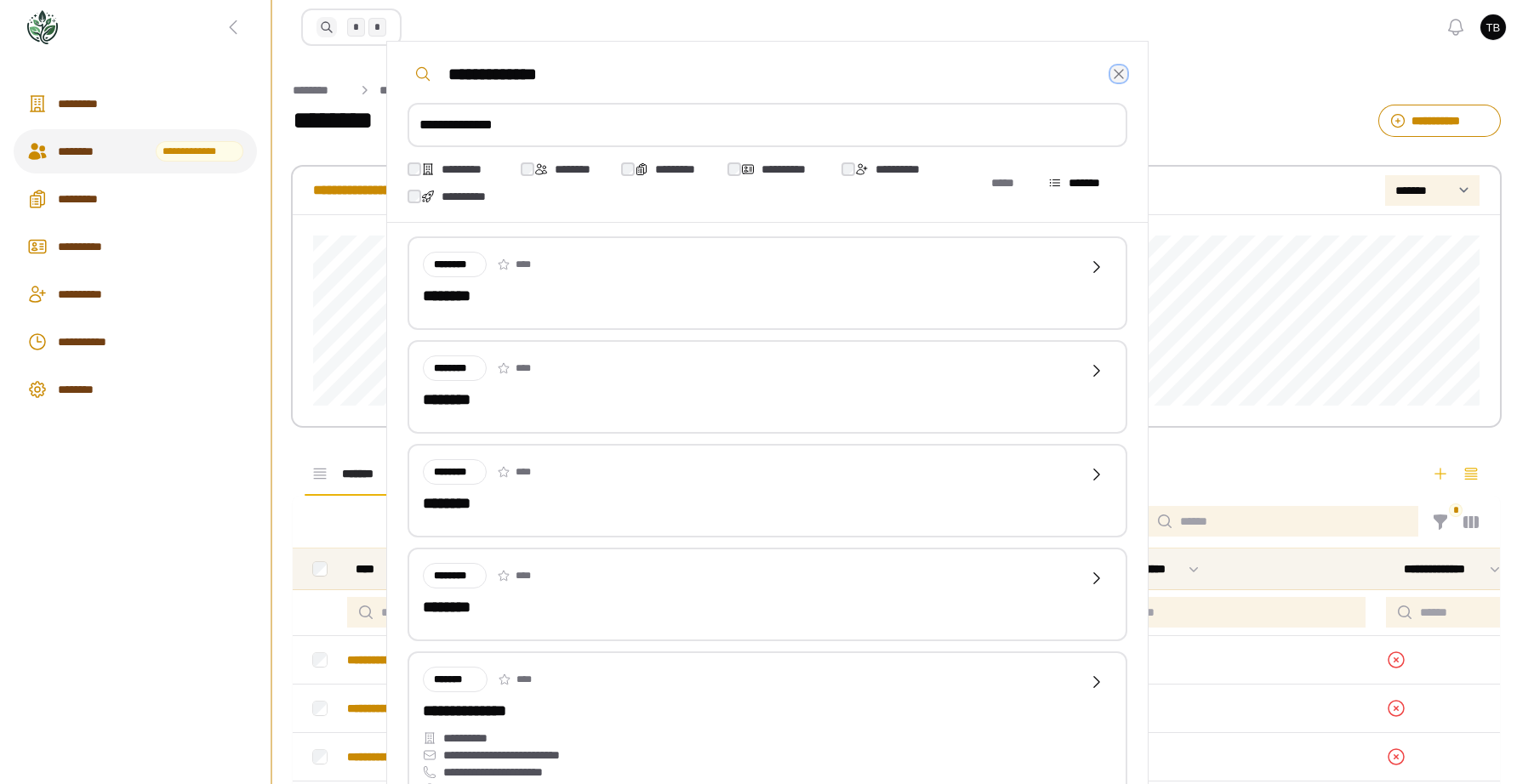 click 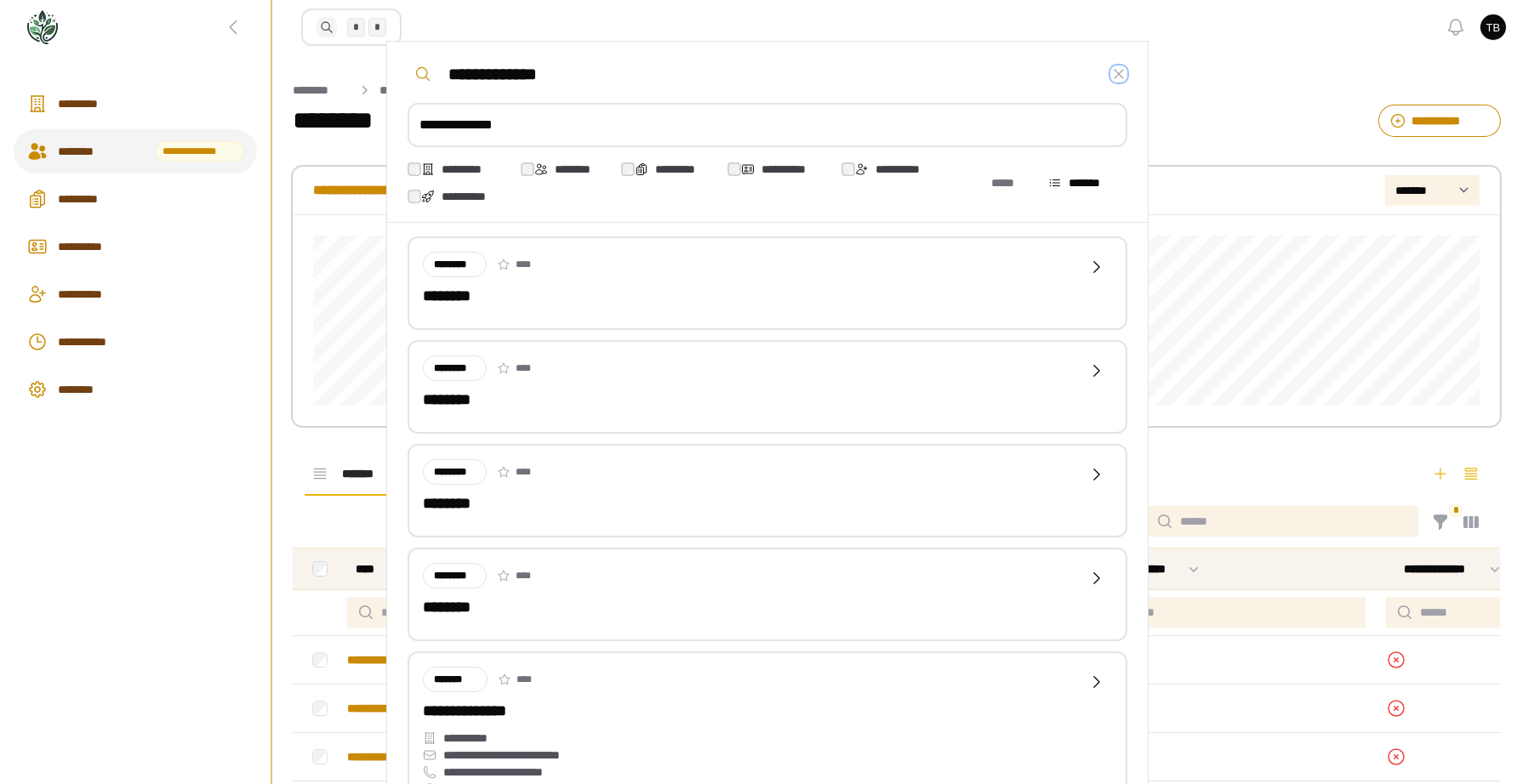 type 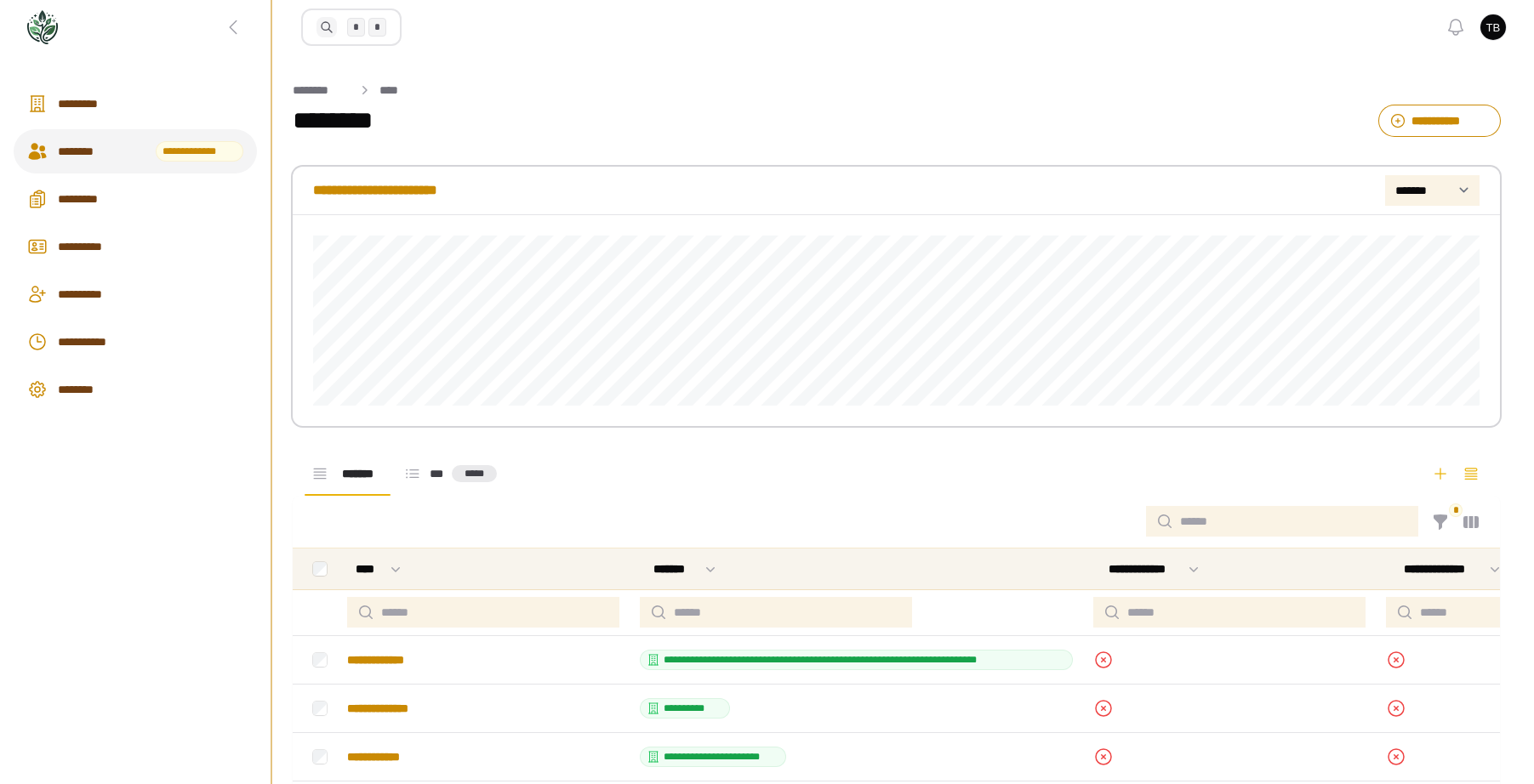 click on "**********" at bounding box center [896, 109] 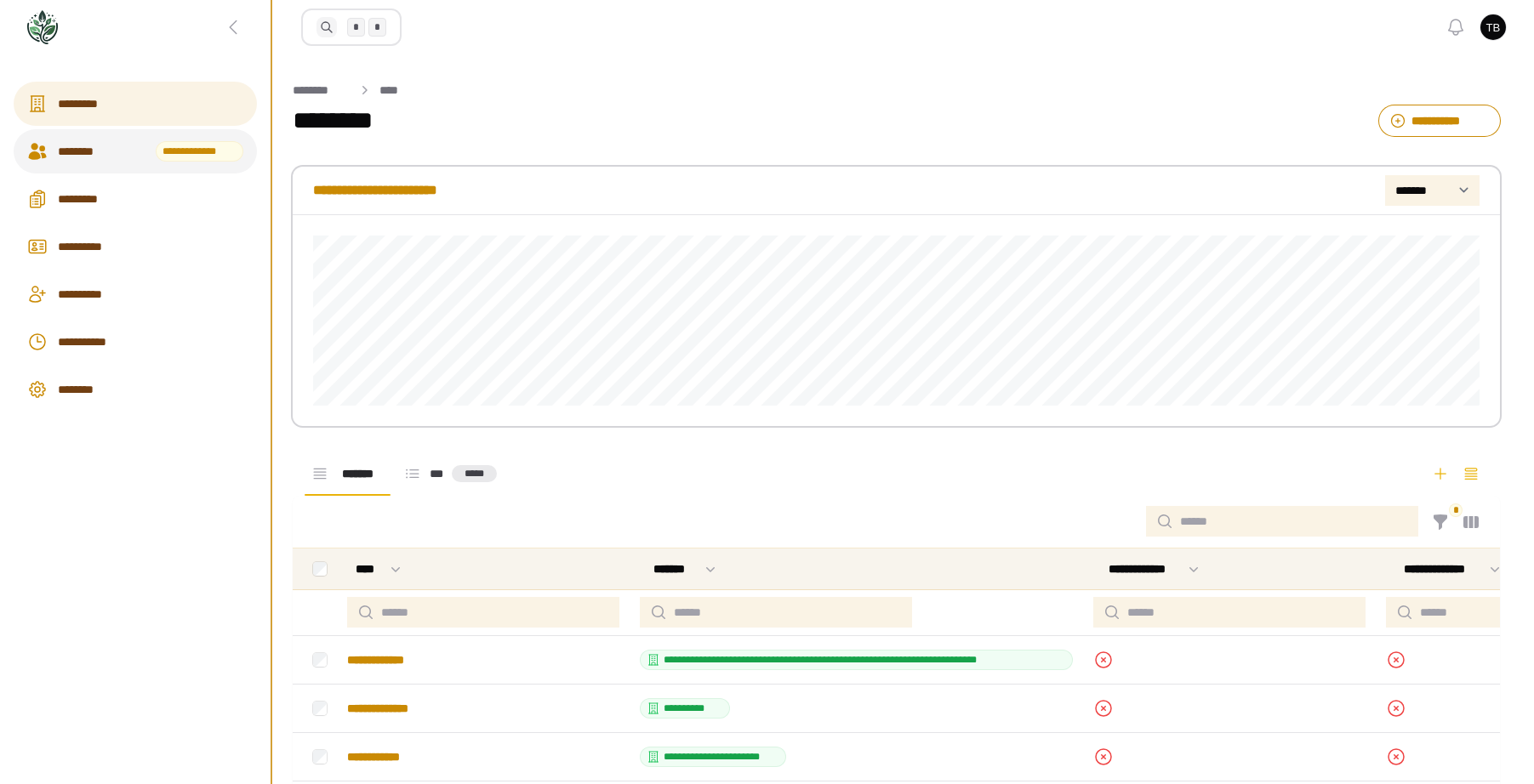 click on "*********" at bounding box center (151, 104) 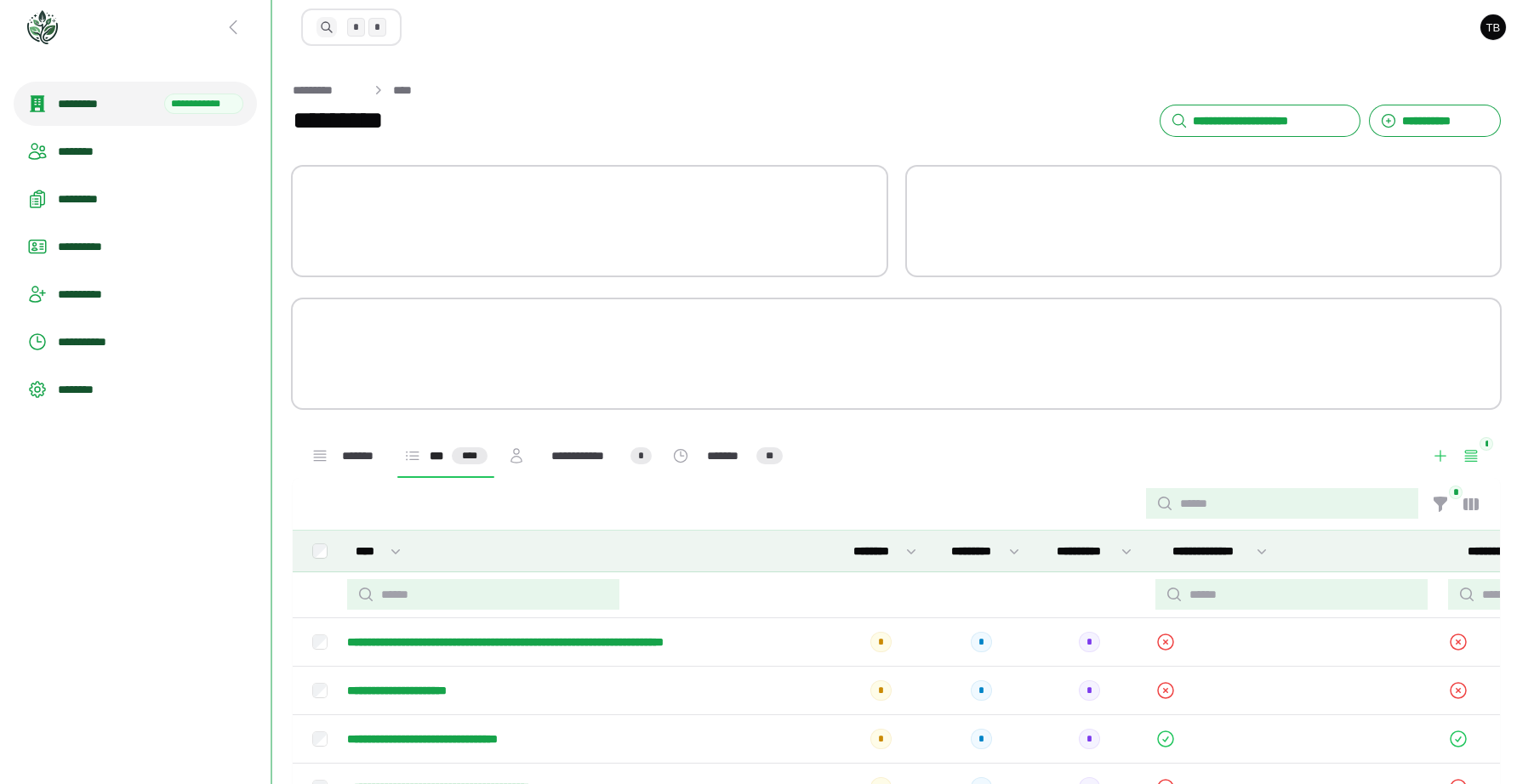 scroll, scrollTop: 0, scrollLeft: 0, axis: both 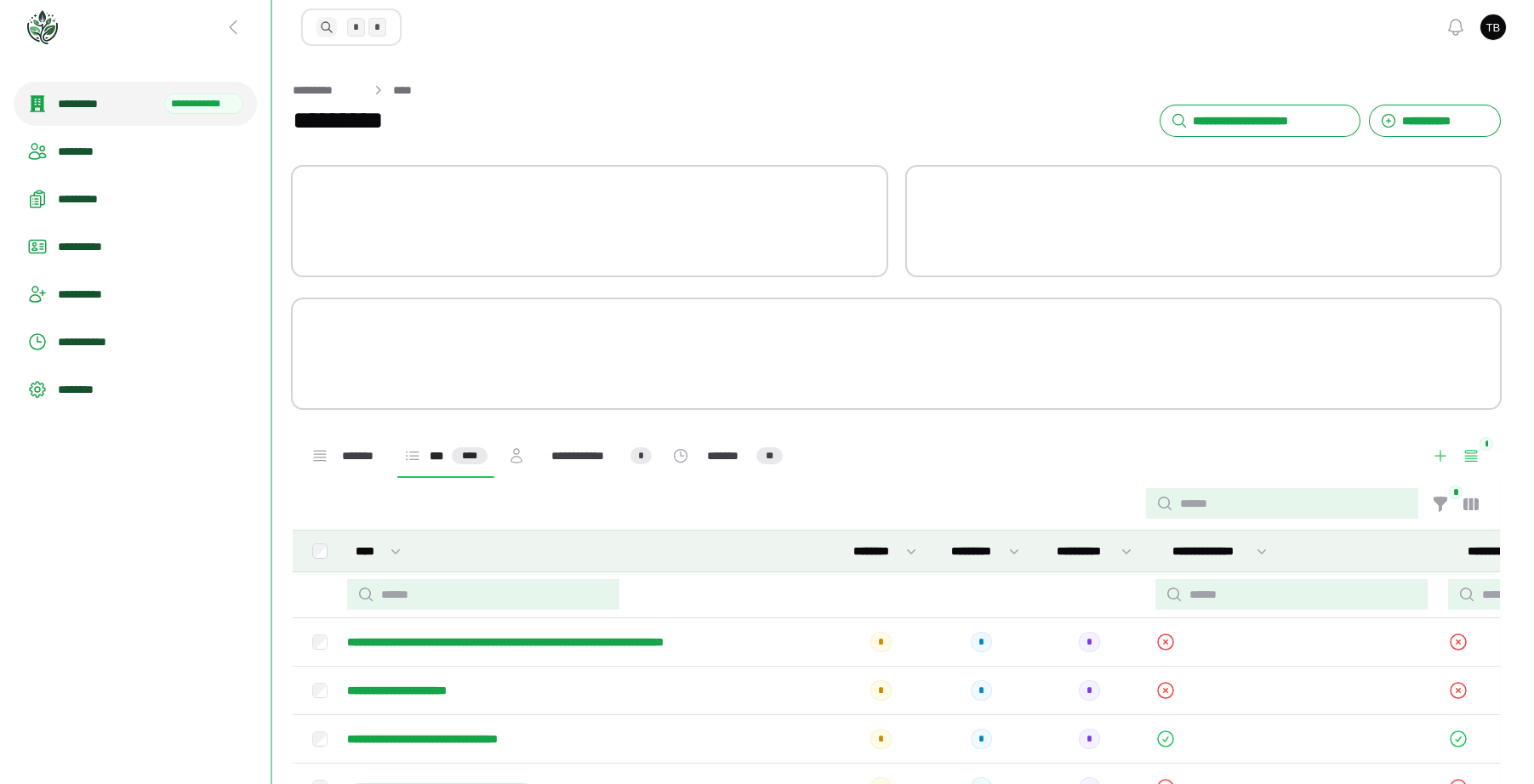 select on "**********" 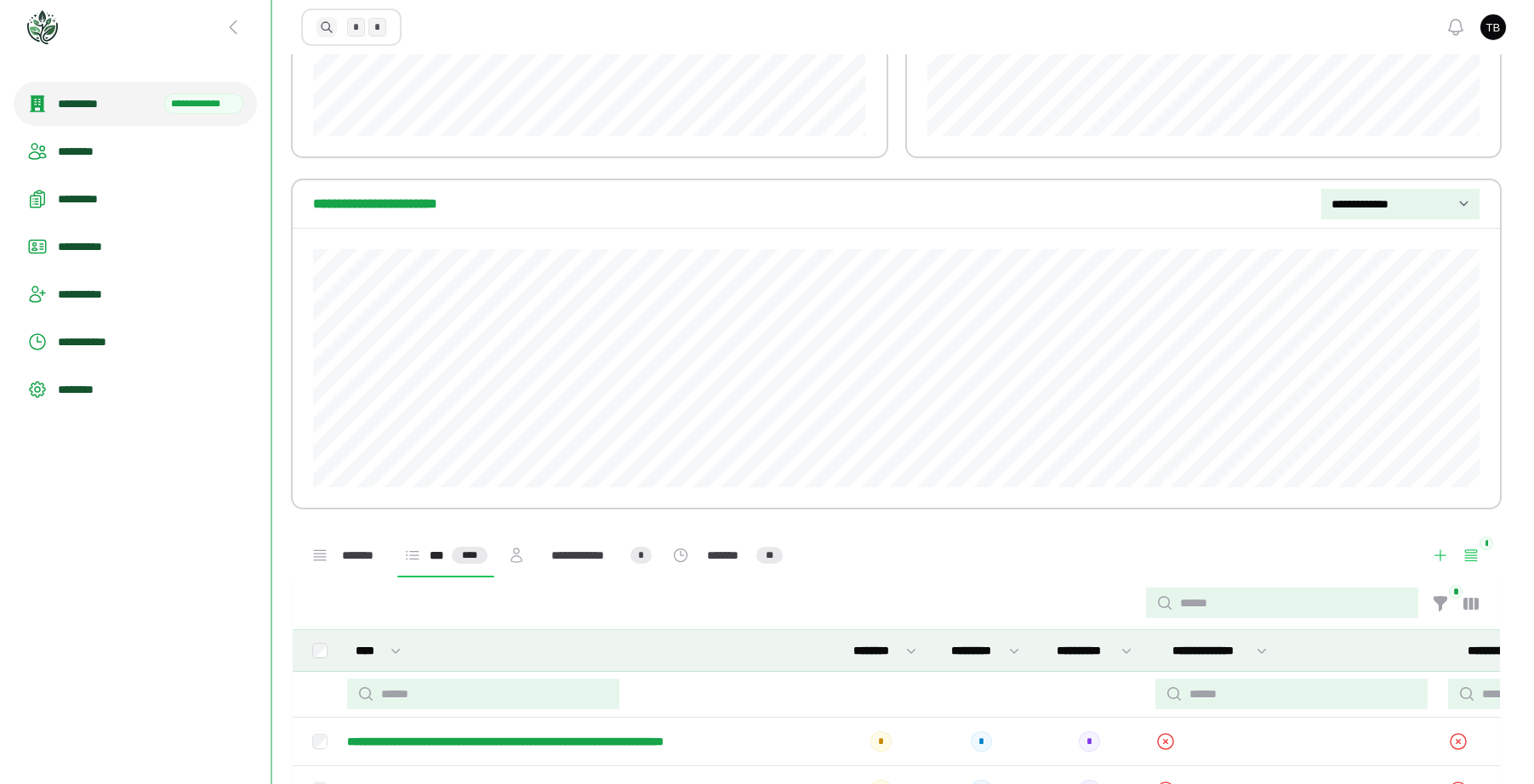 scroll, scrollTop: 842, scrollLeft: 0, axis: vertical 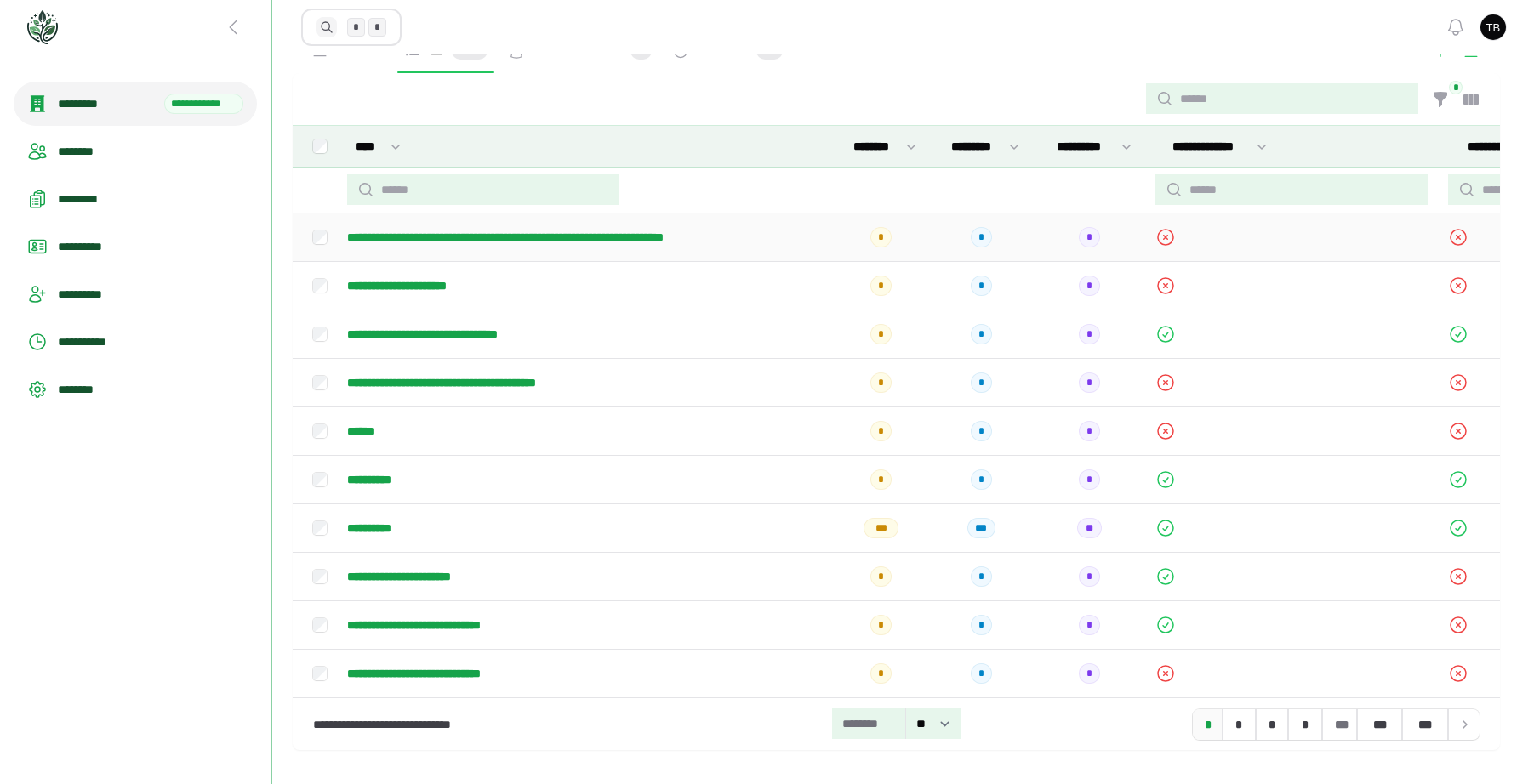 drag, startPoint x: 591, startPoint y: 231, endPoint x: 646, endPoint y: 238, distance: 55.44367 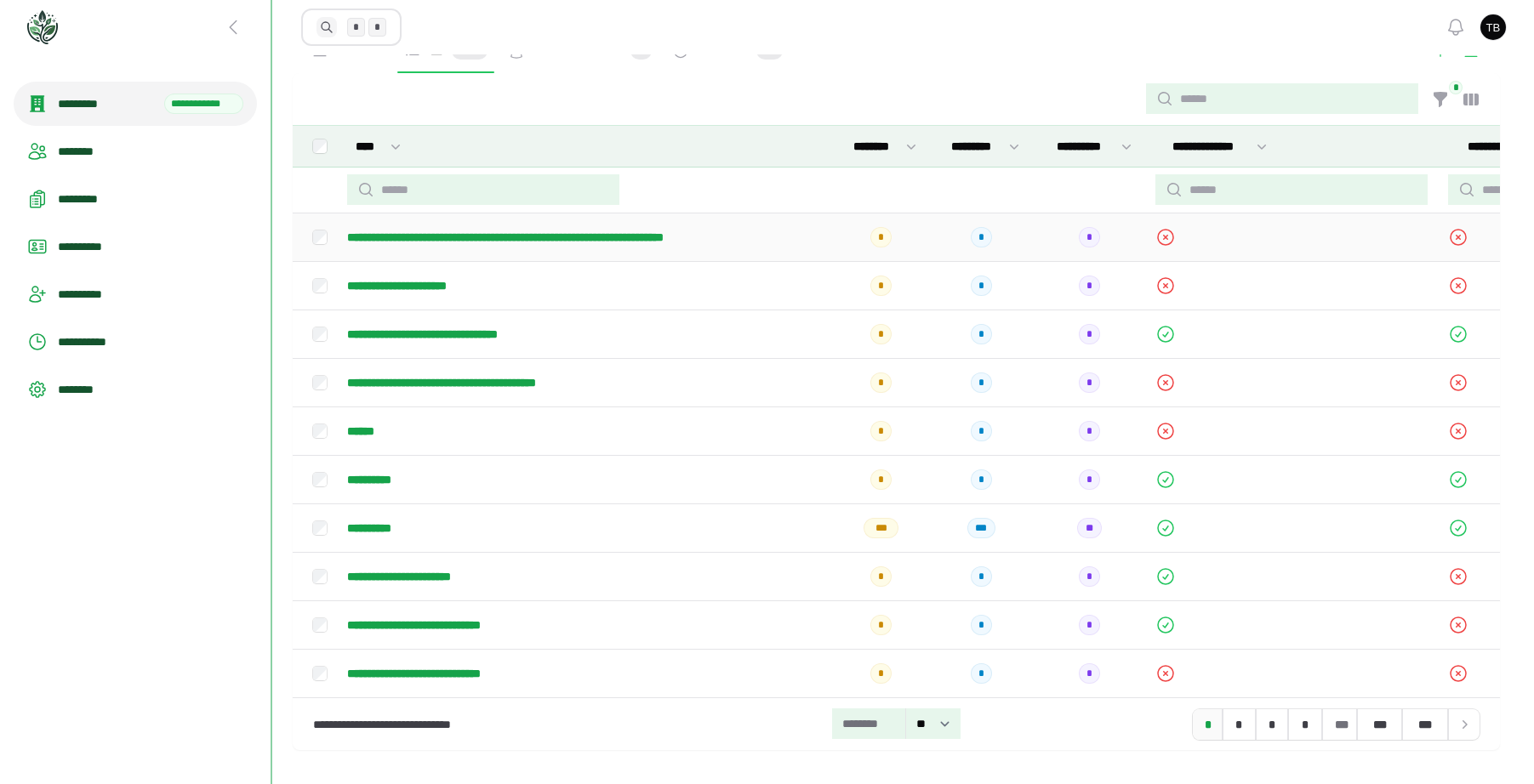 click on "**********" at bounding box center (585, 237) 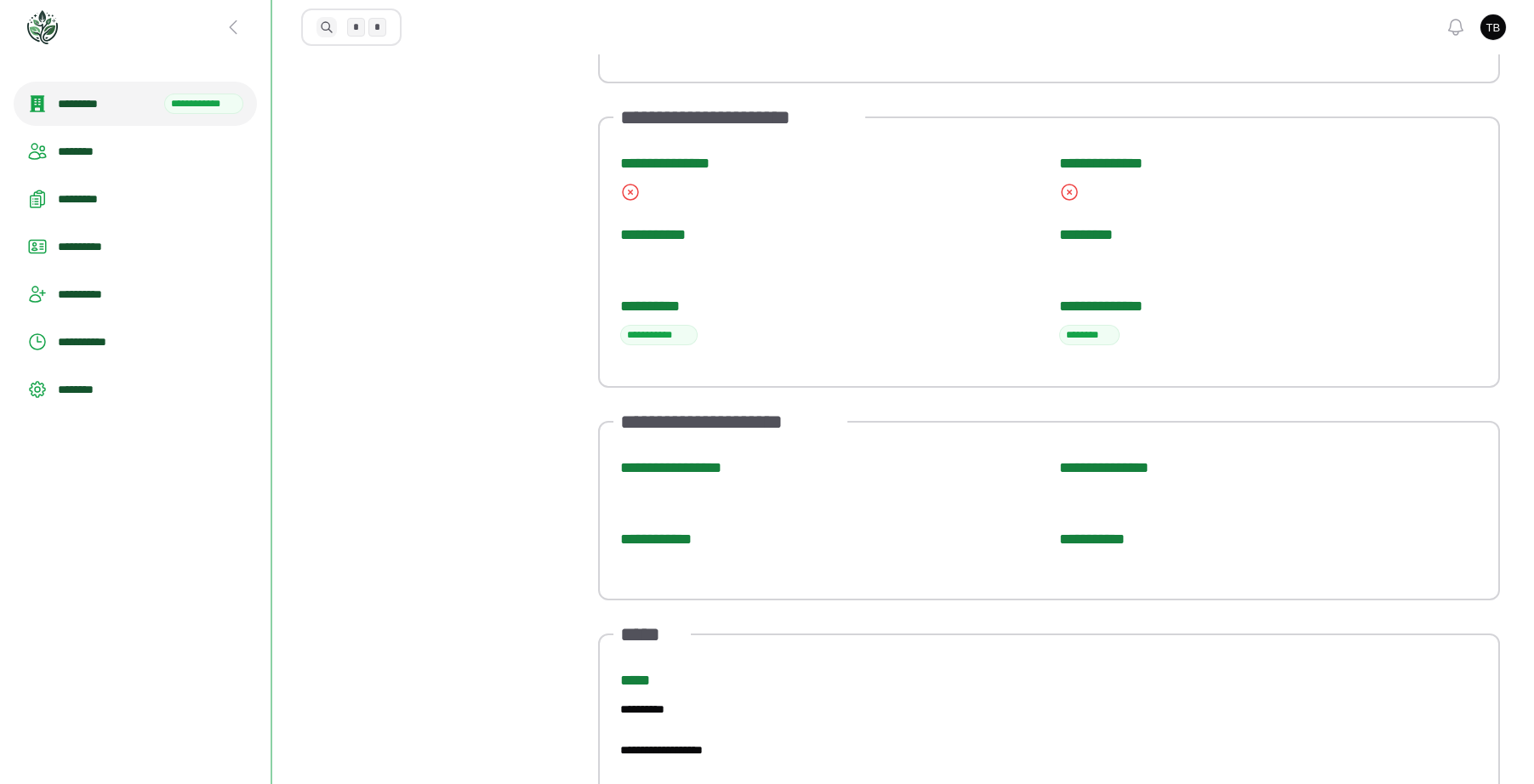 scroll, scrollTop: 0, scrollLeft: 0, axis: both 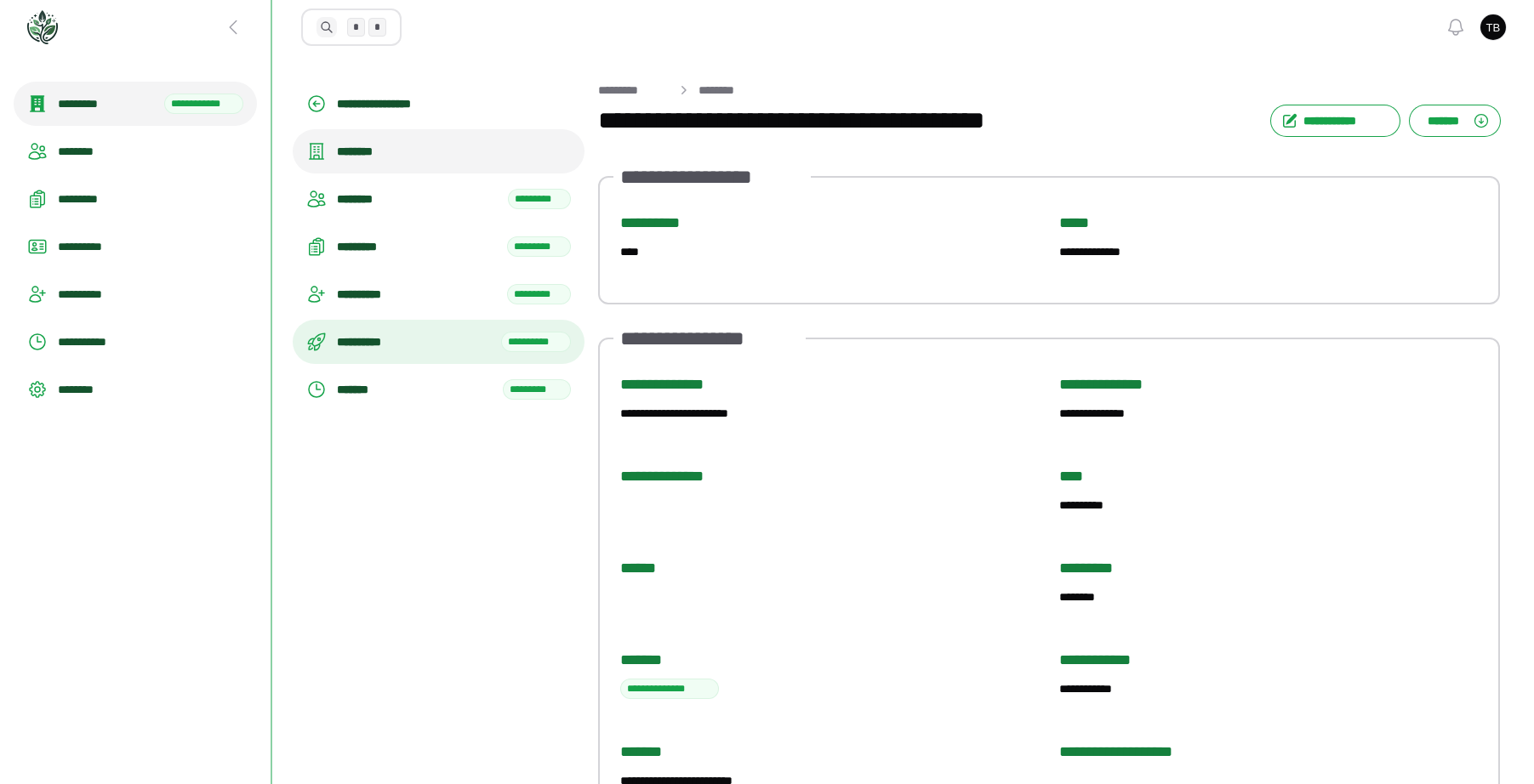 click on "**********" at bounding box center [413, 342] 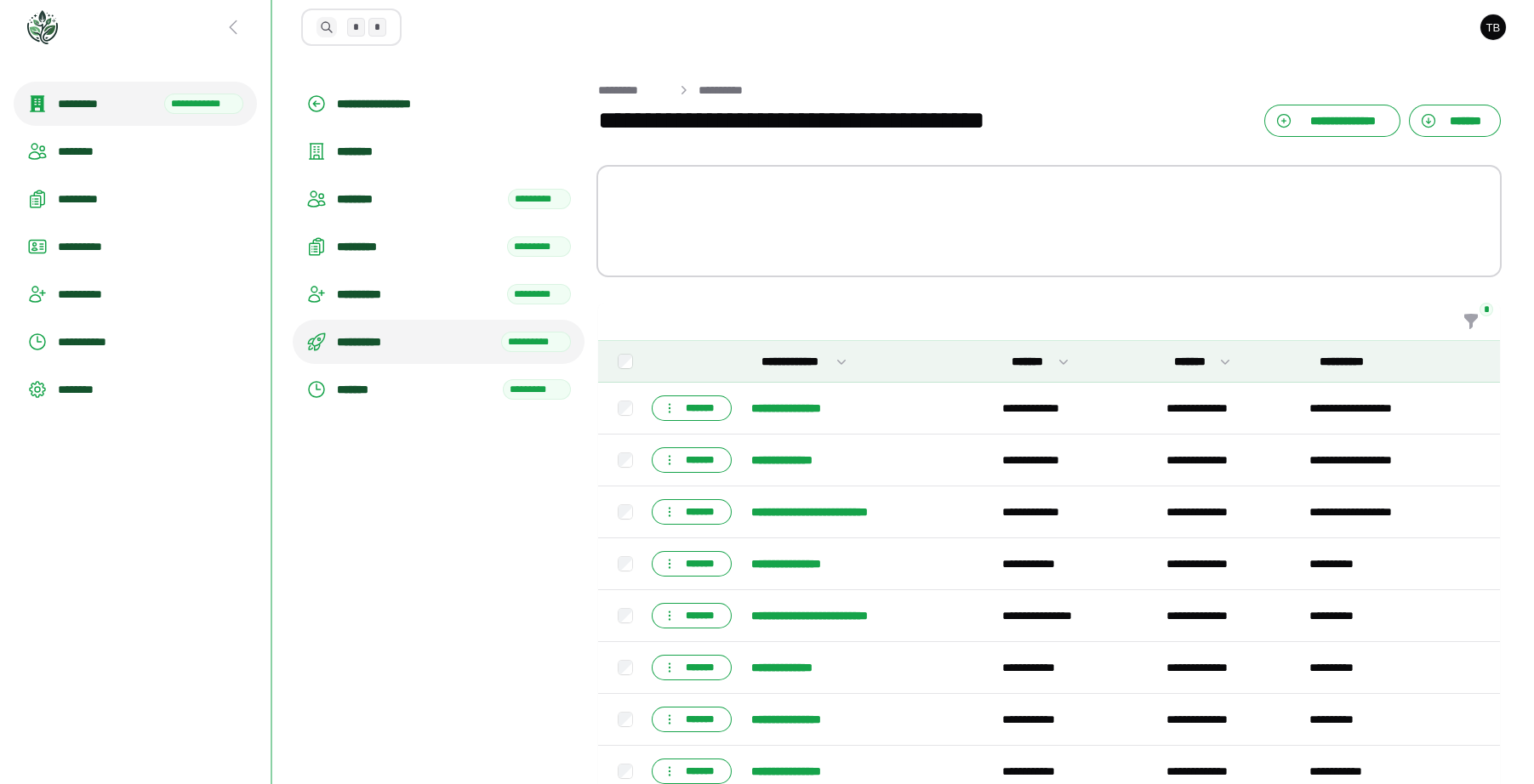 scroll, scrollTop: 0, scrollLeft: 0, axis: both 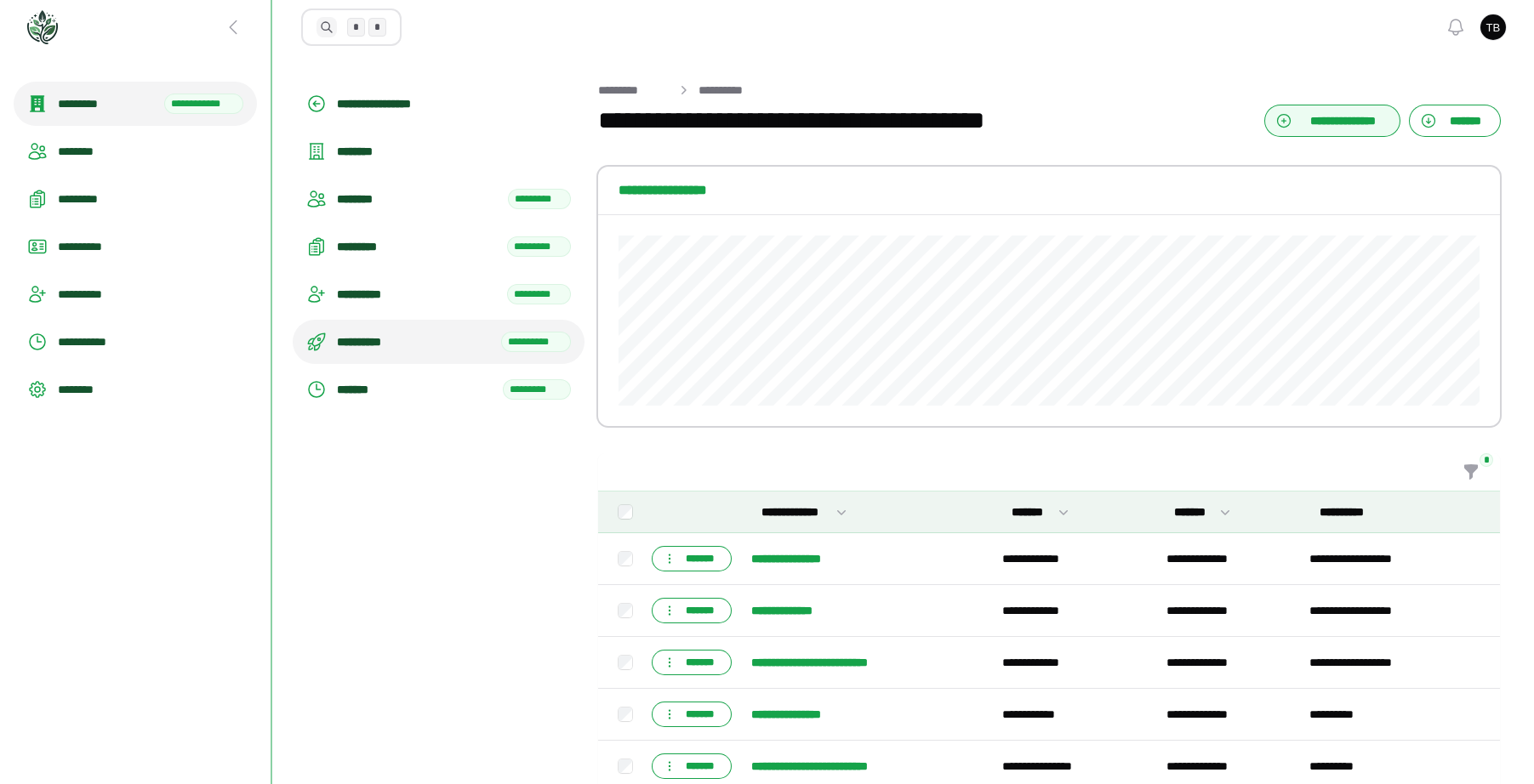 click on "**********" at bounding box center [1343, 121] 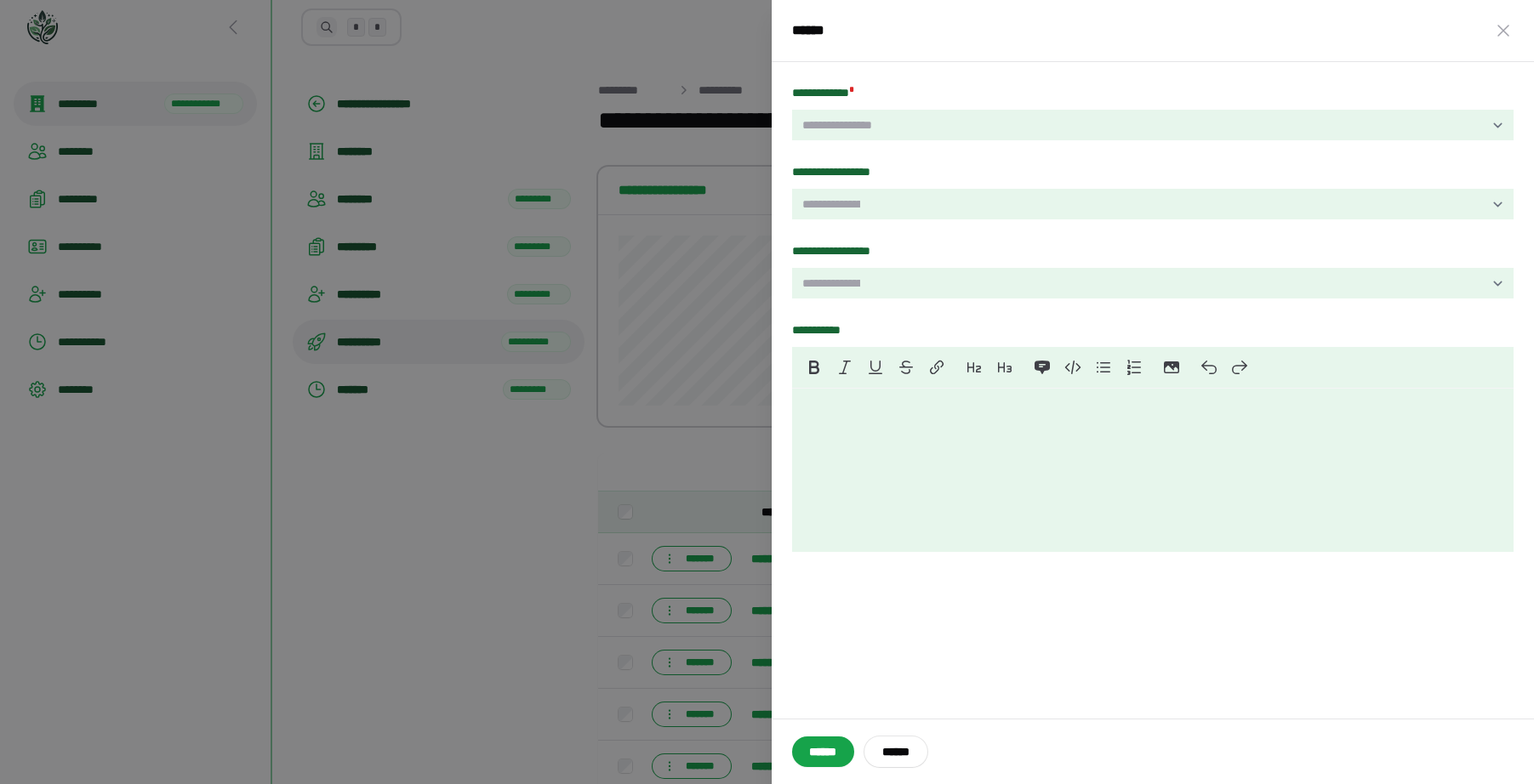 click on "**********" at bounding box center (1153, 190) 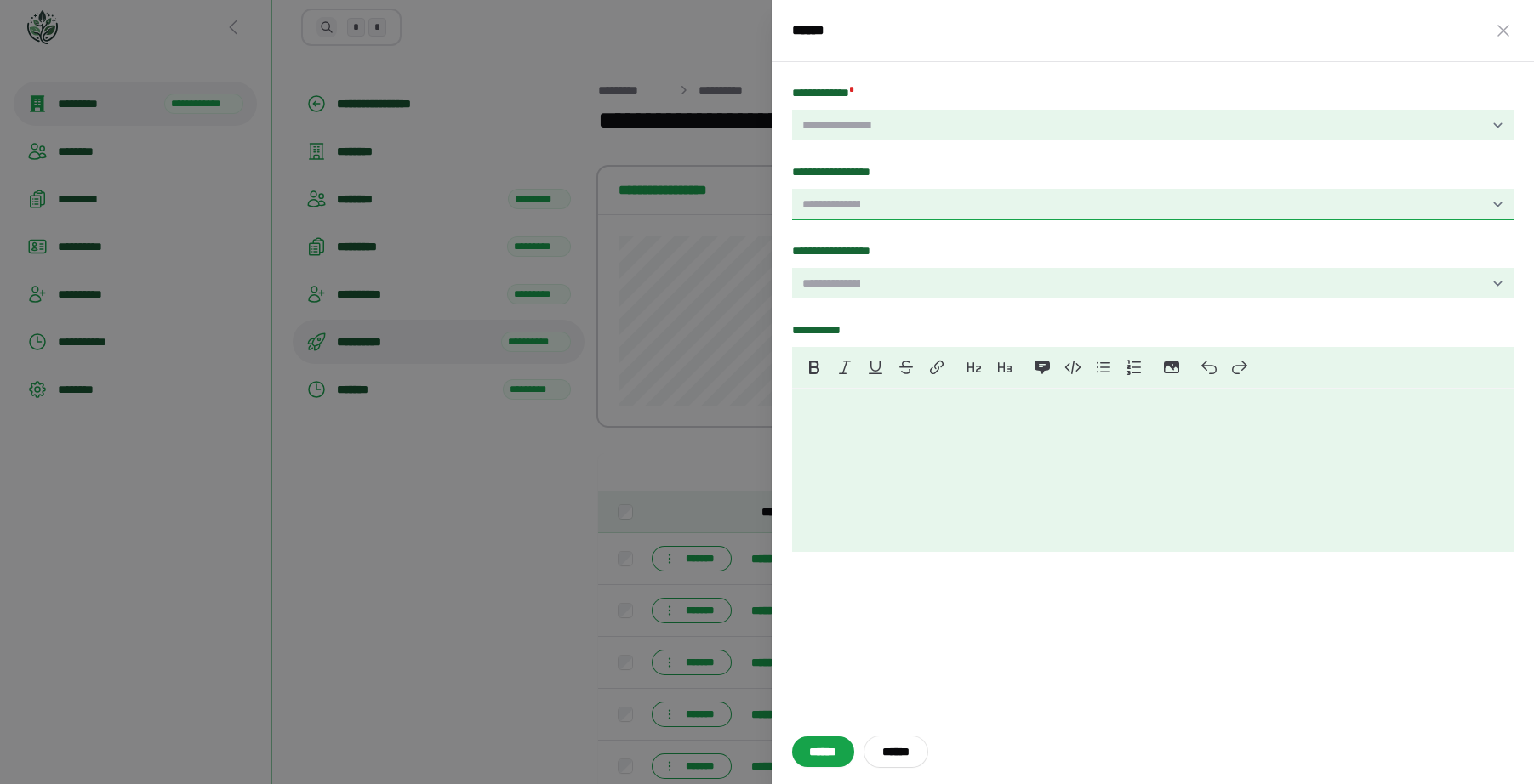click at bounding box center (1153, 204) 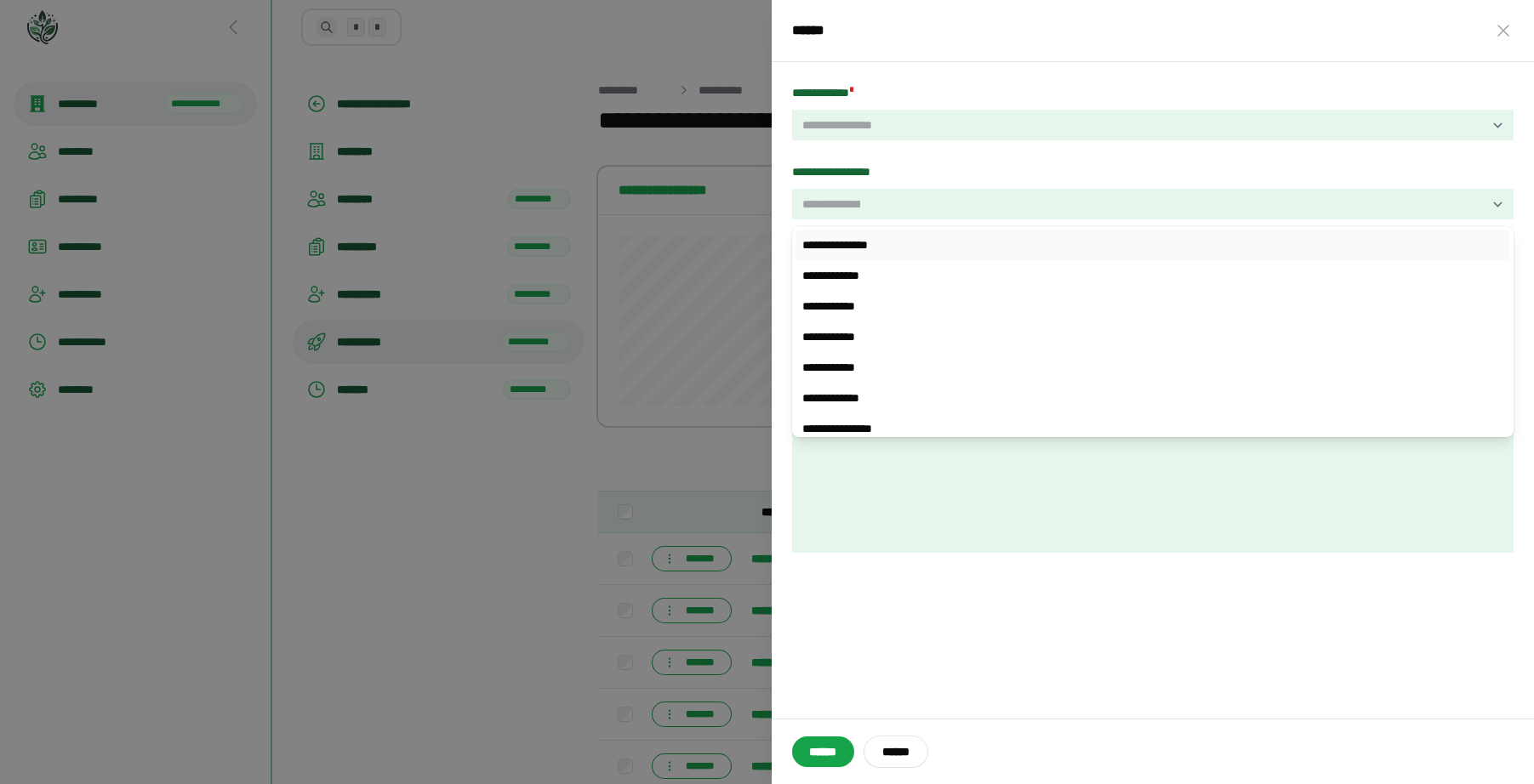 click on "**********" at bounding box center (1153, 318) 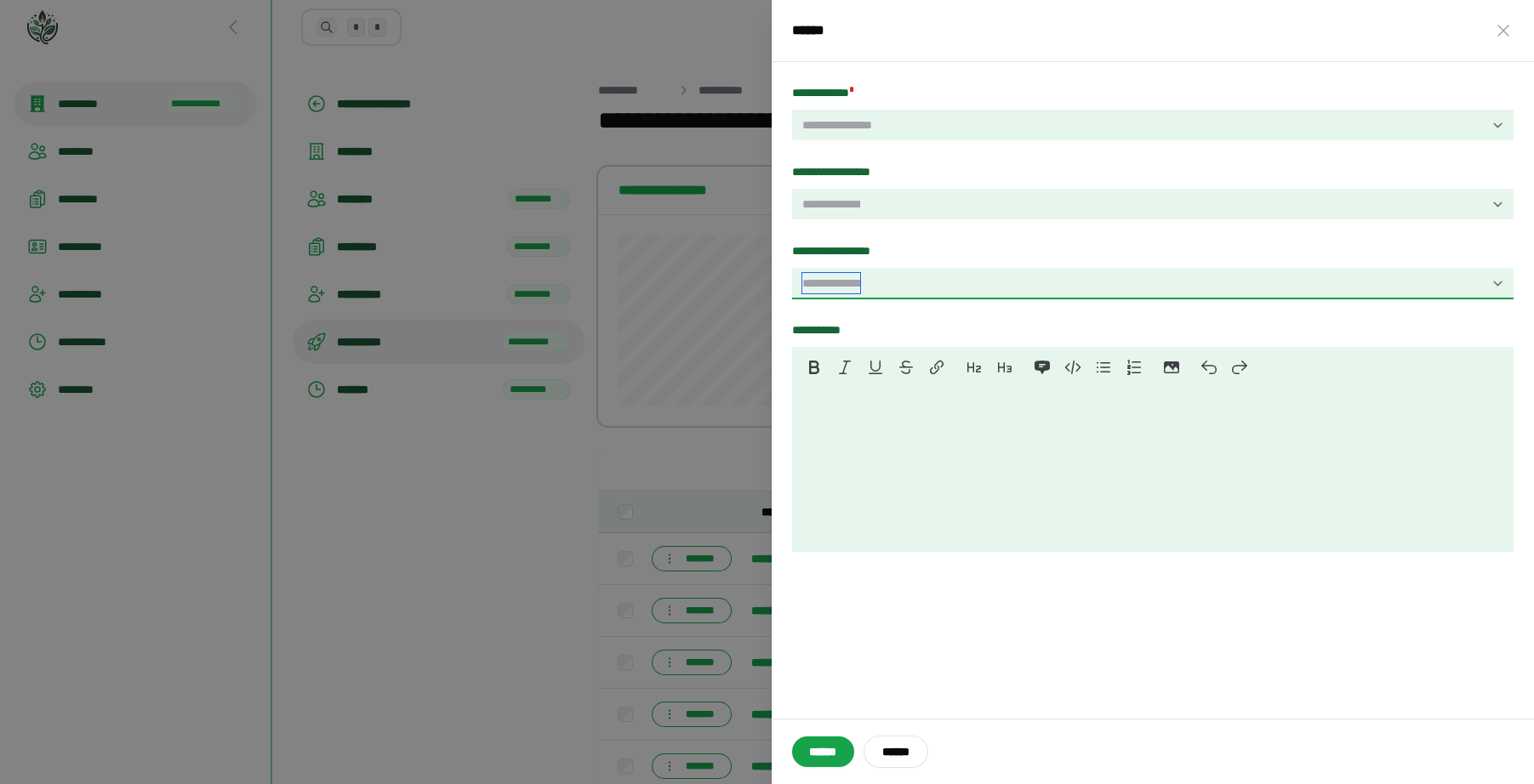 click at bounding box center (831, 283) 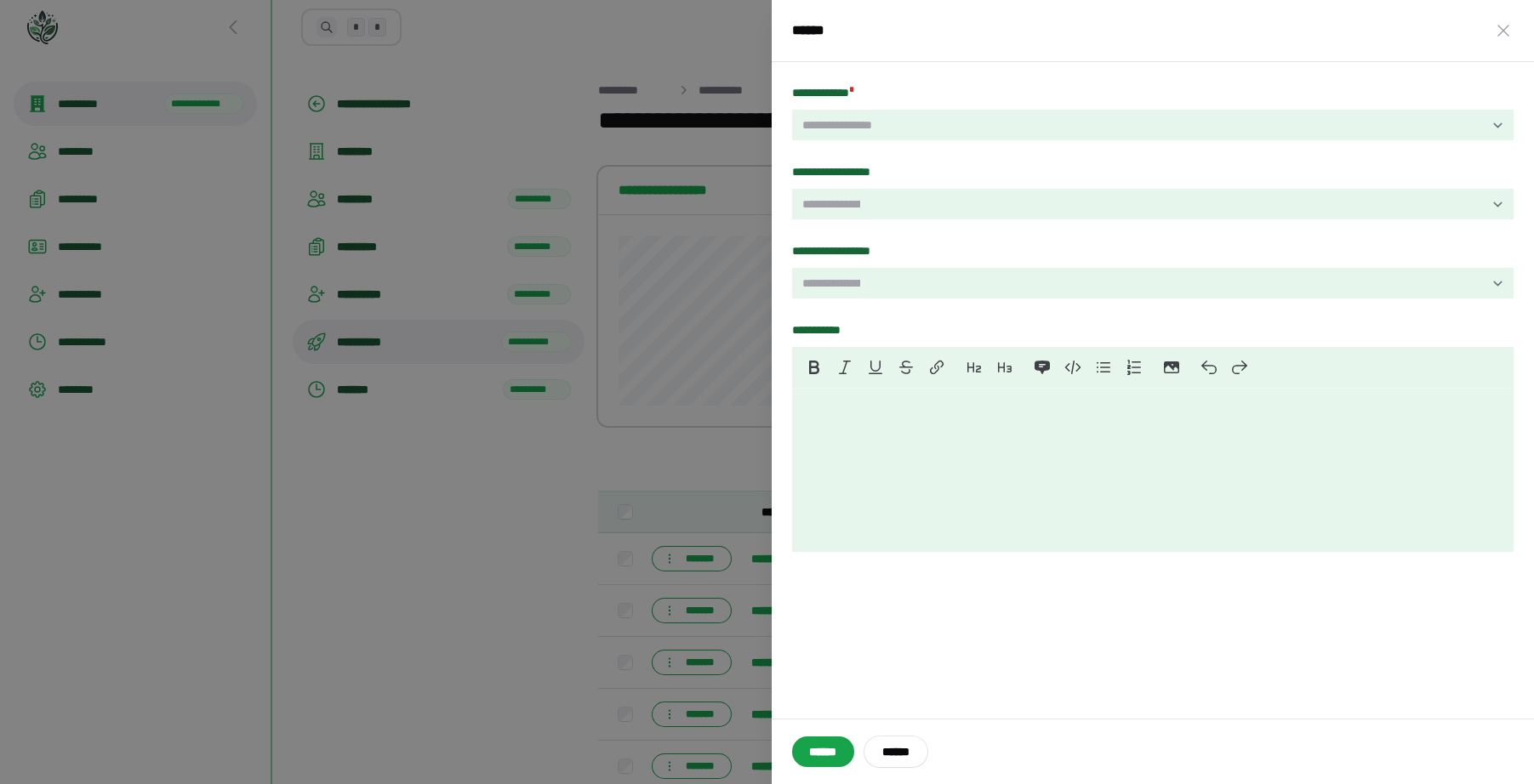 click on "**********" at bounding box center [1153, 190] 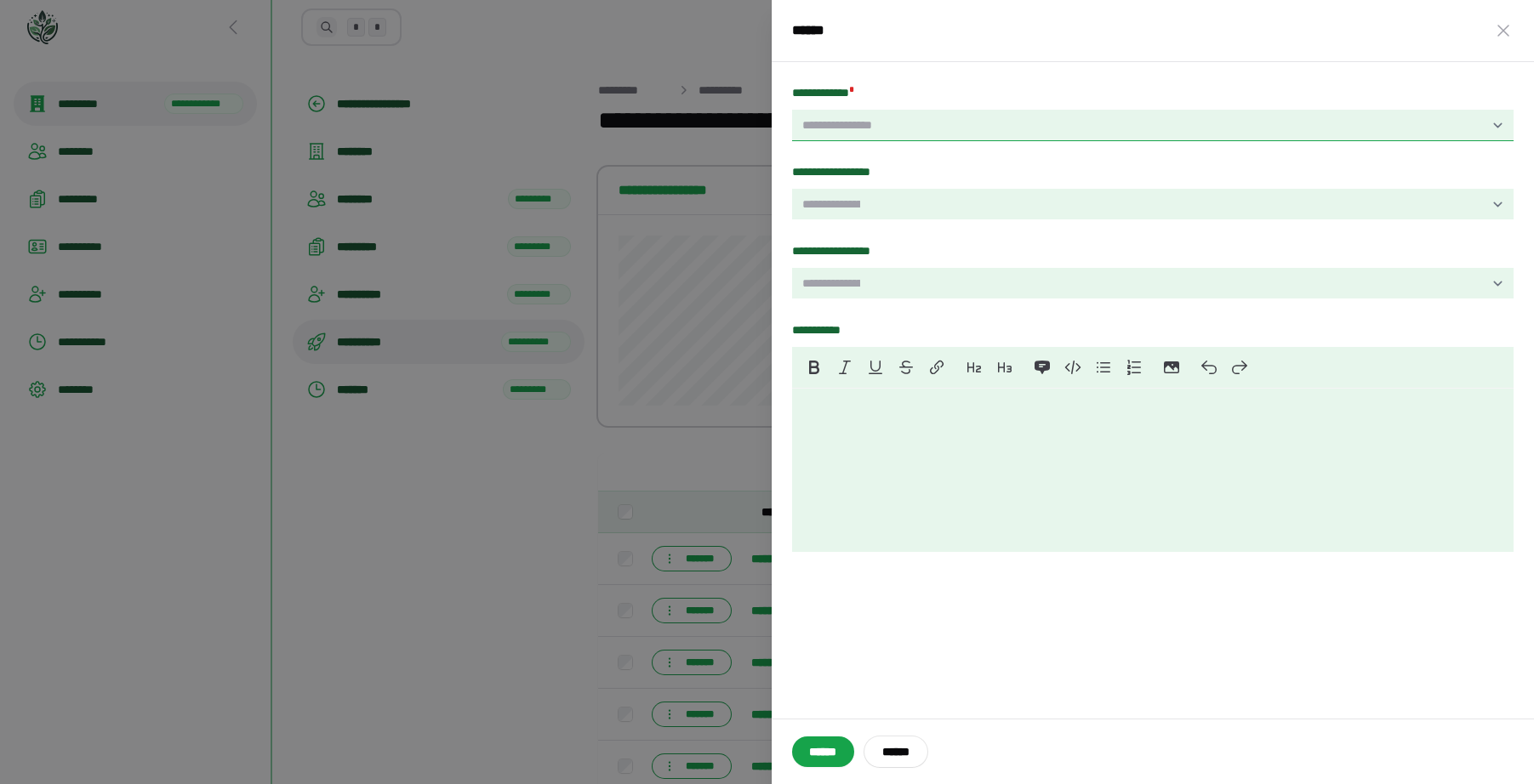 click on "**********" at bounding box center (852, 125) 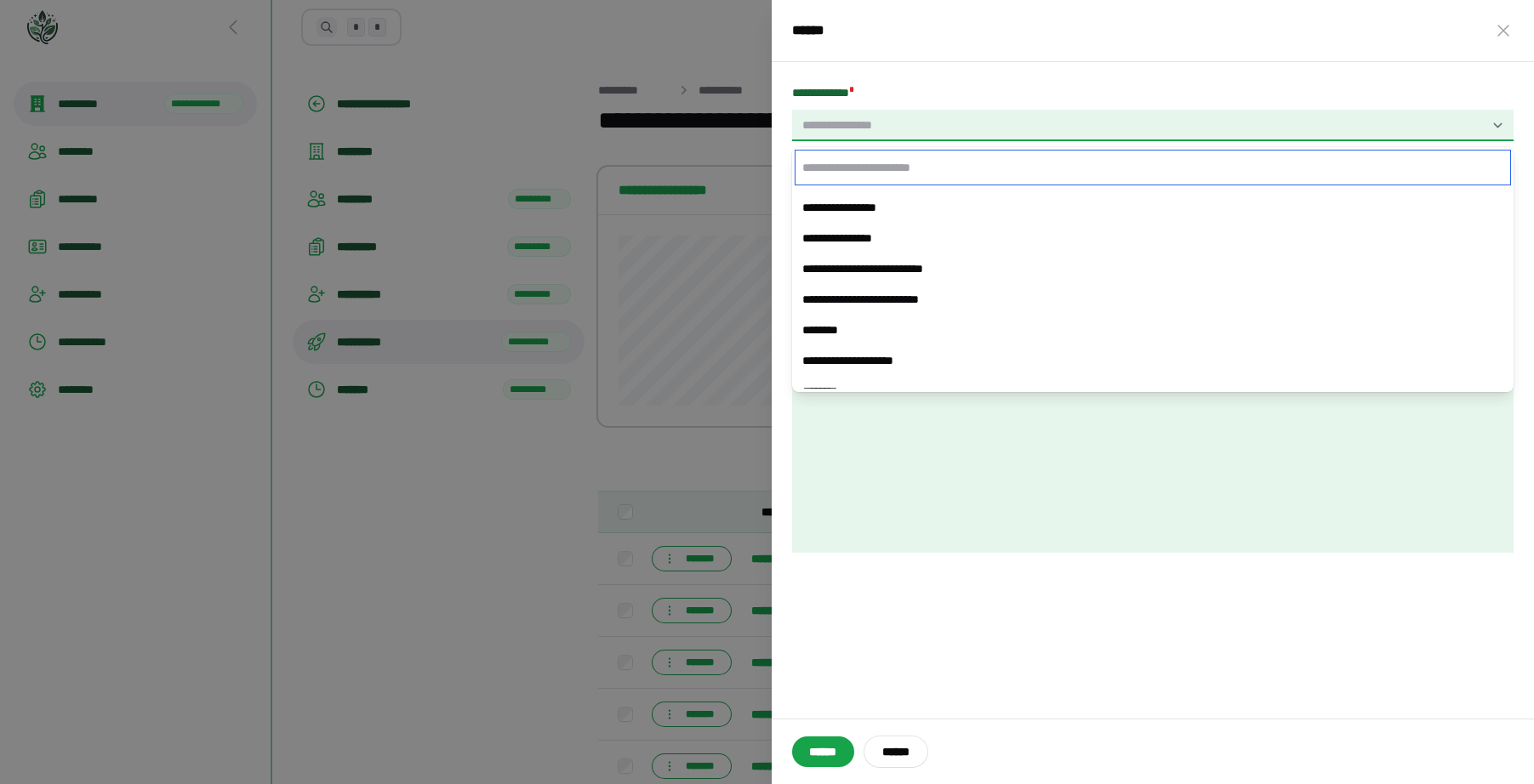 scroll, scrollTop: 867, scrollLeft: 0, axis: vertical 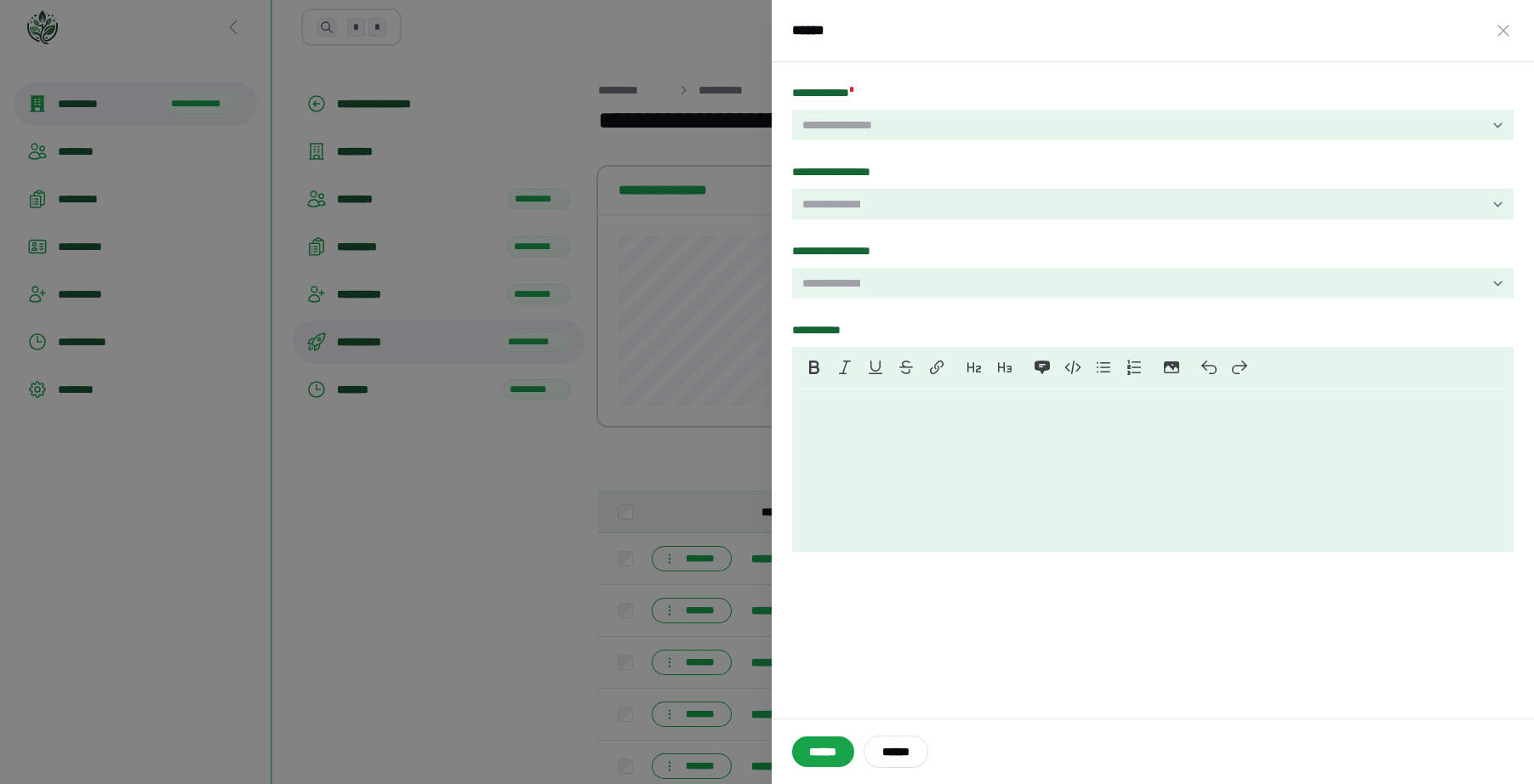 click on "**********" at bounding box center [767, 392] 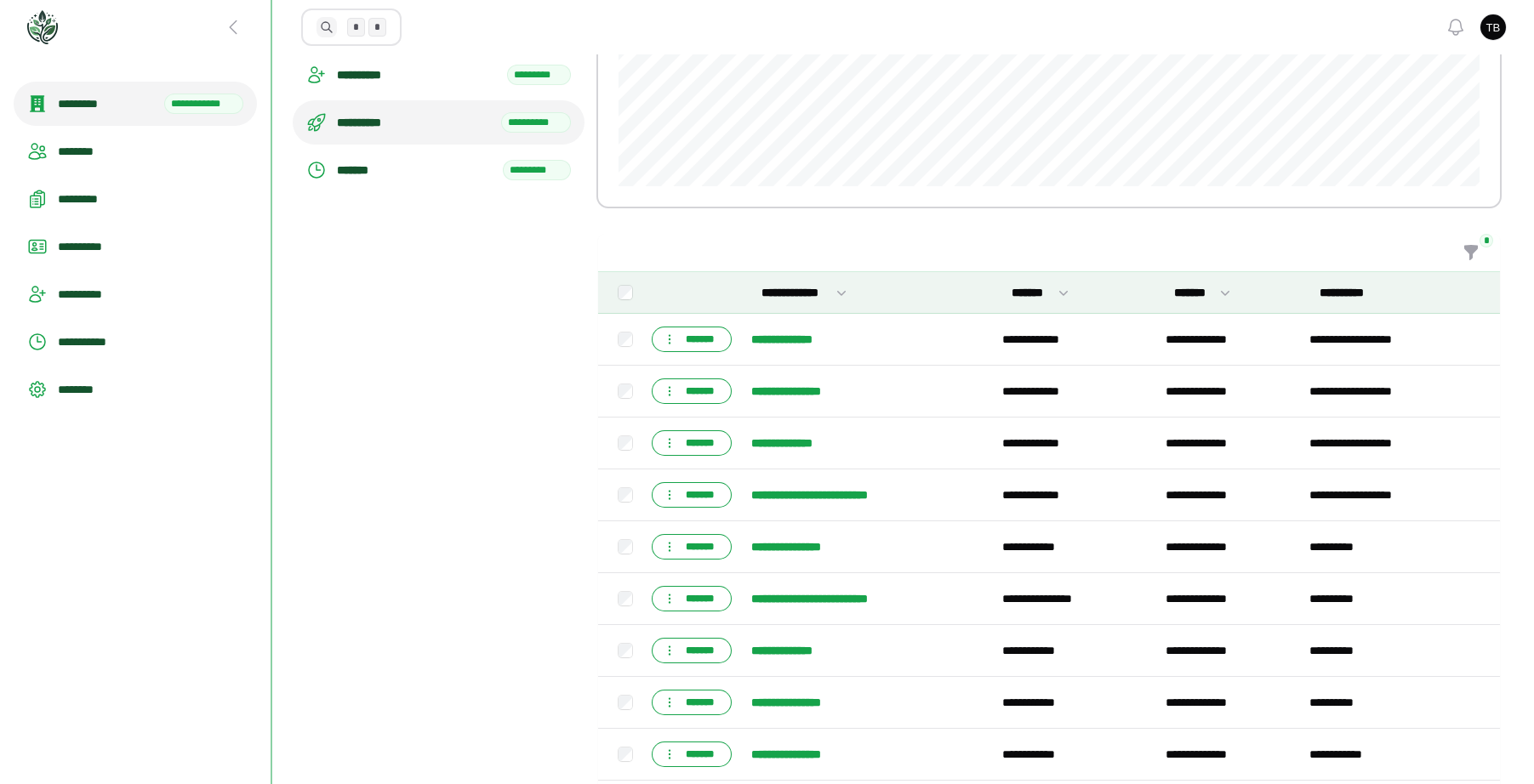 scroll, scrollTop: 258, scrollLeft: 0, axis: vertical 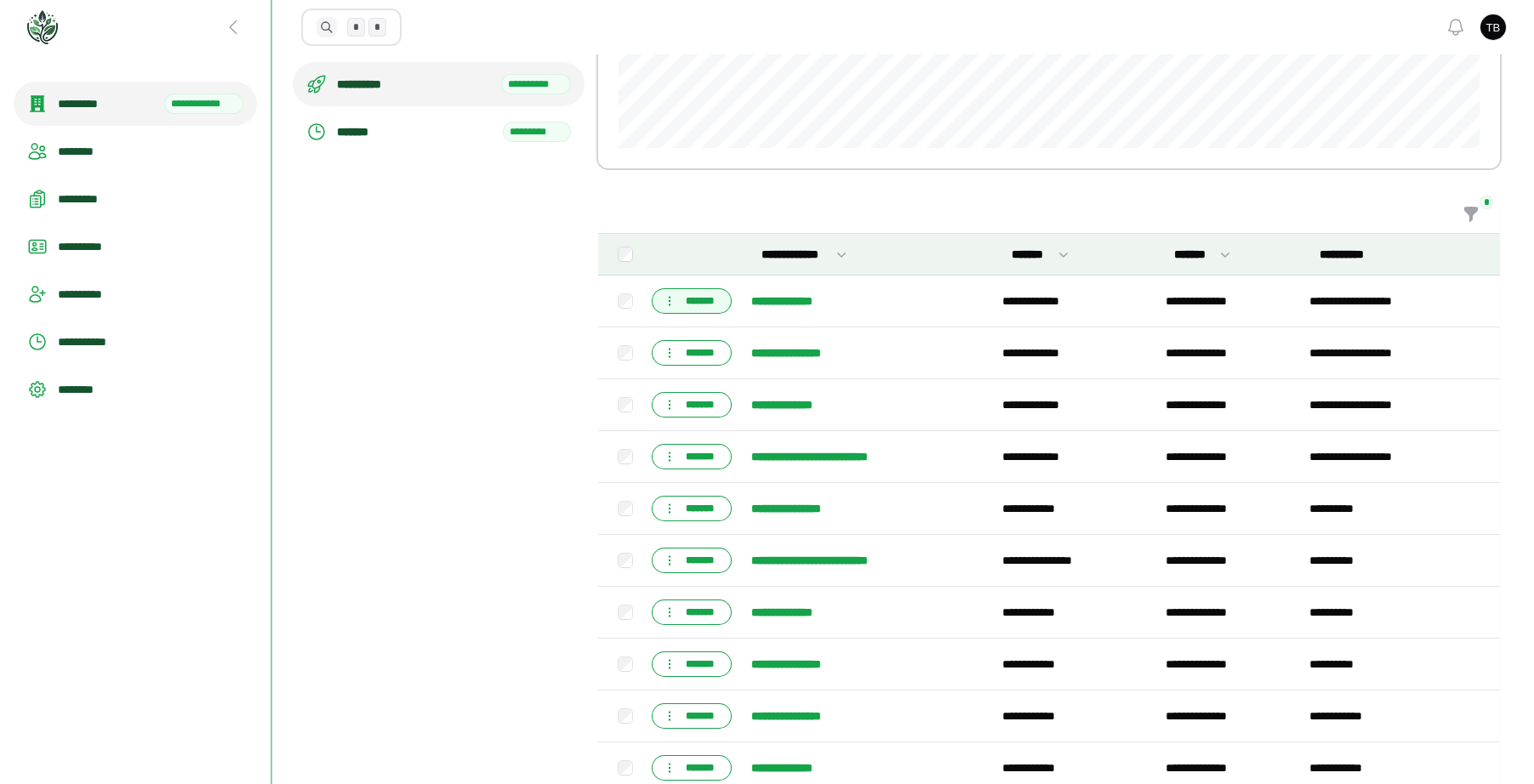 click on "*******" at bounding box center (700, 301) 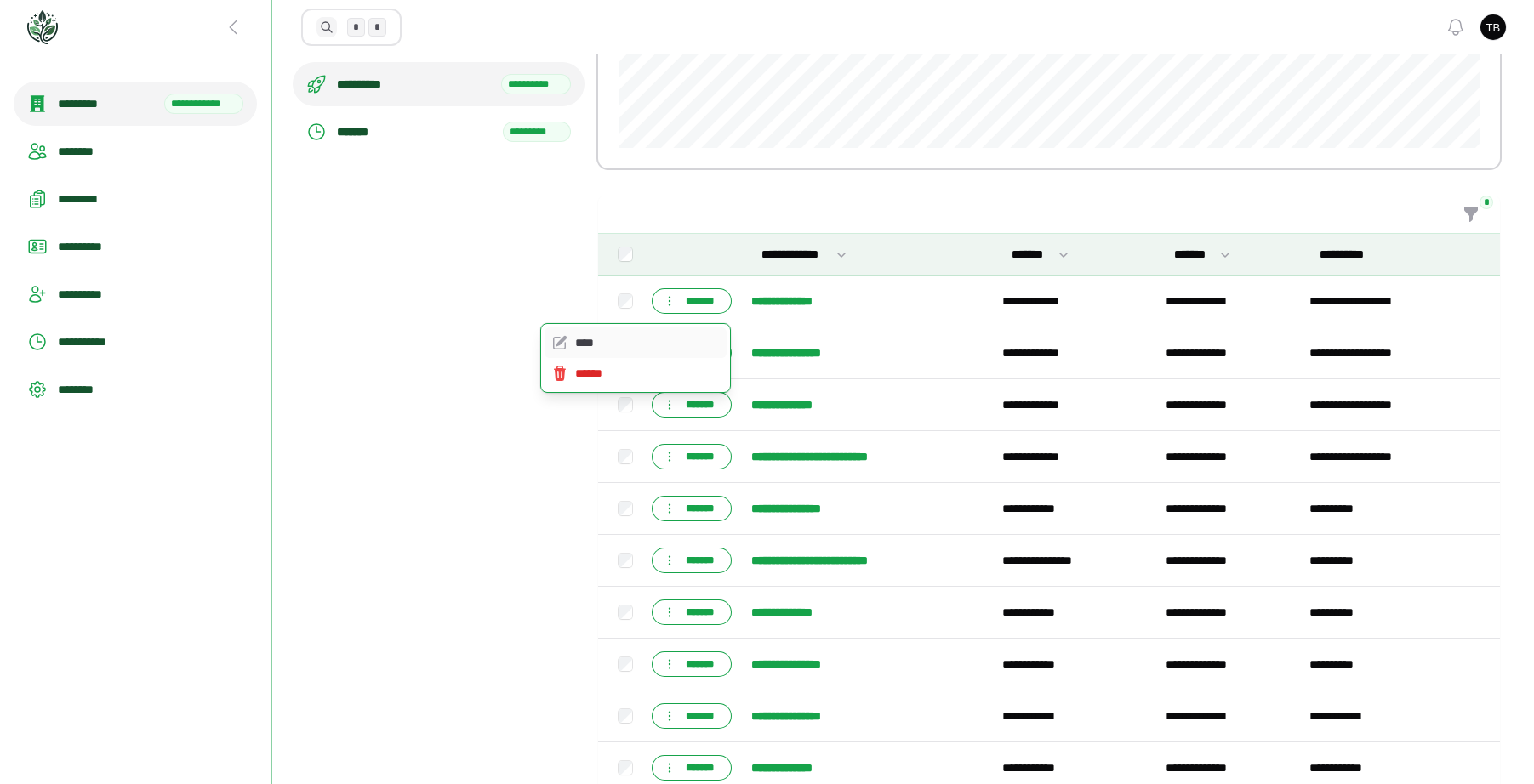 click on "****" at bounding box center [647, 343] 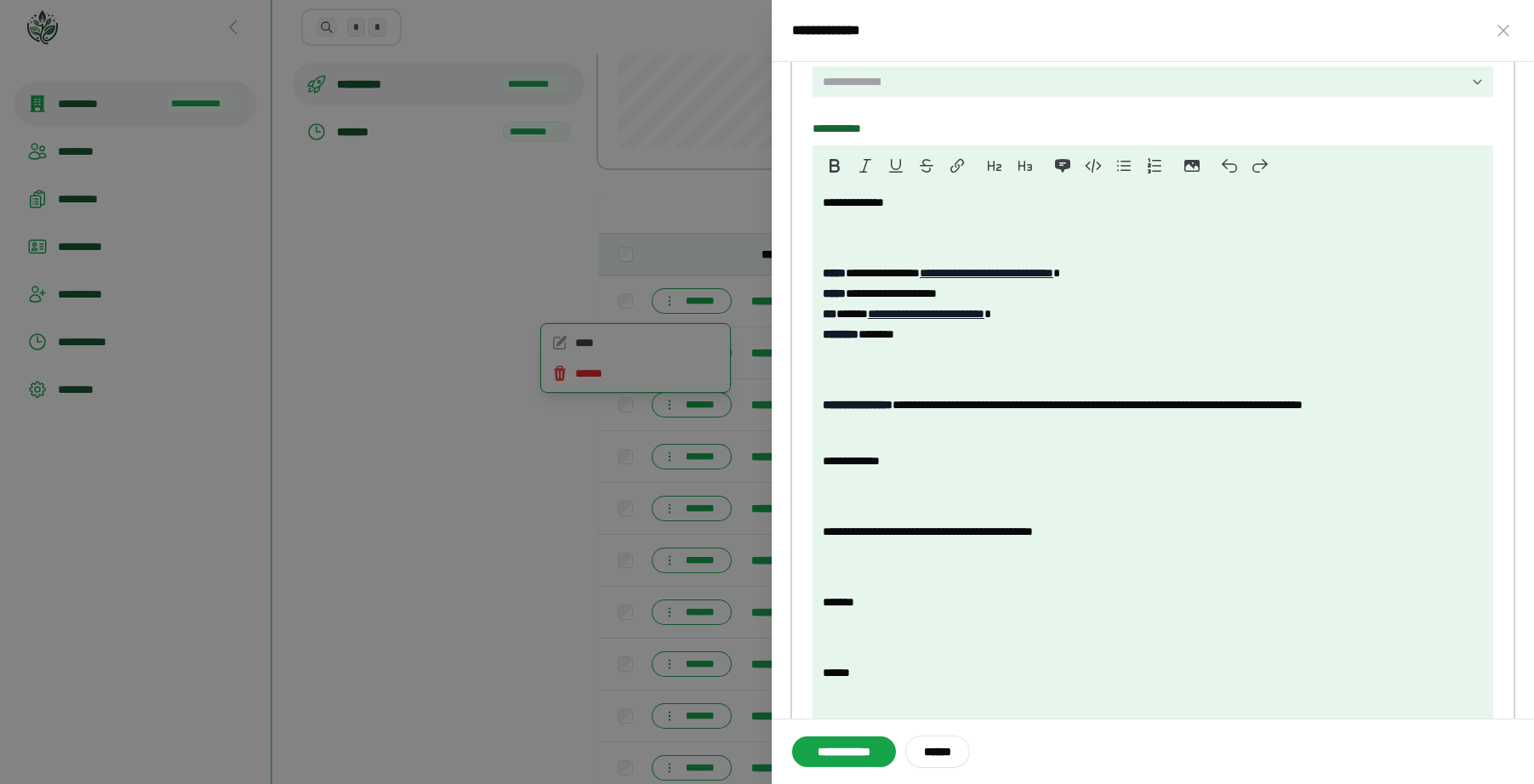 scroll, scrollTop: 895, scrollLeft: 0, axis: vertical 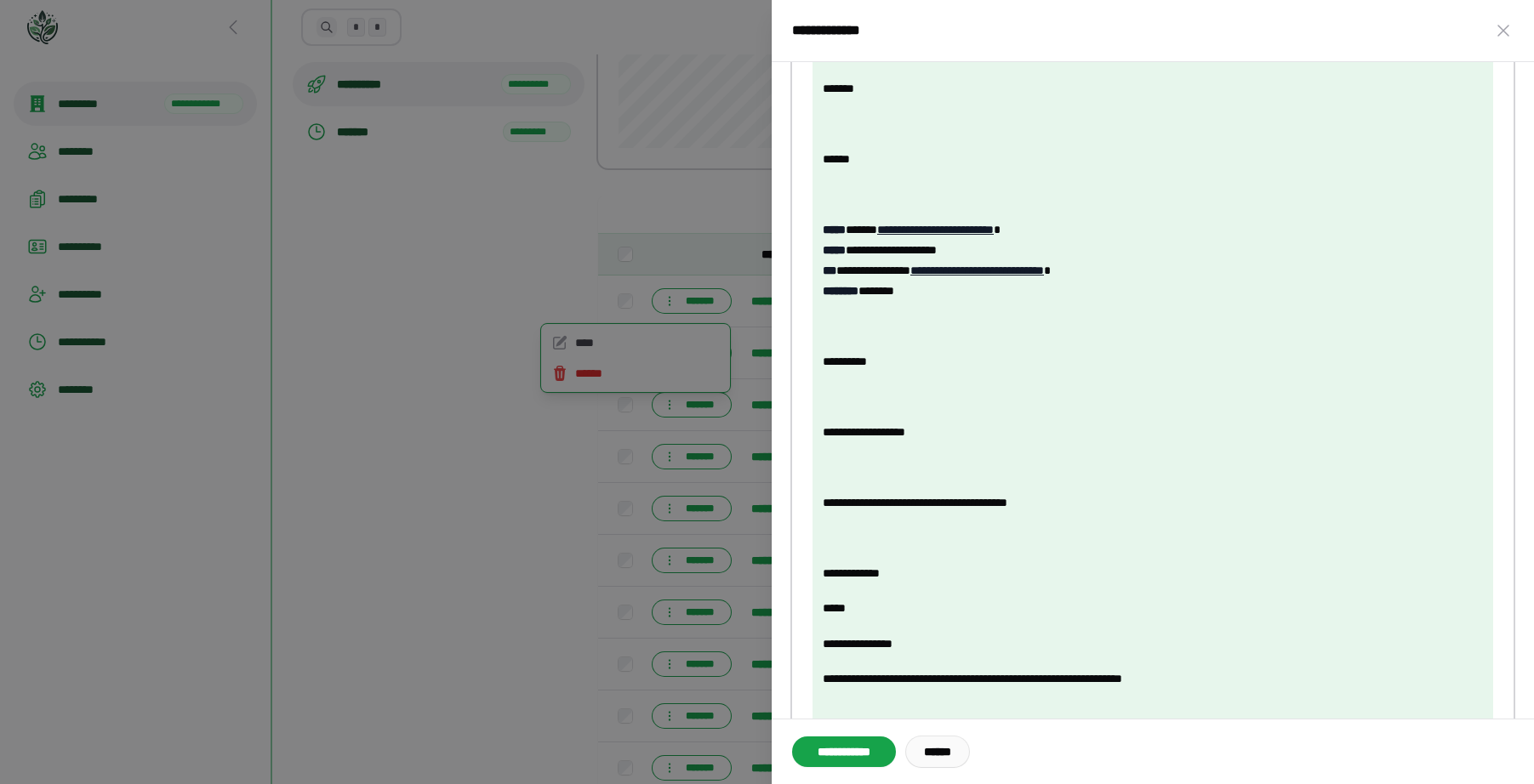 click on "******" at bounding box center (938, 752) 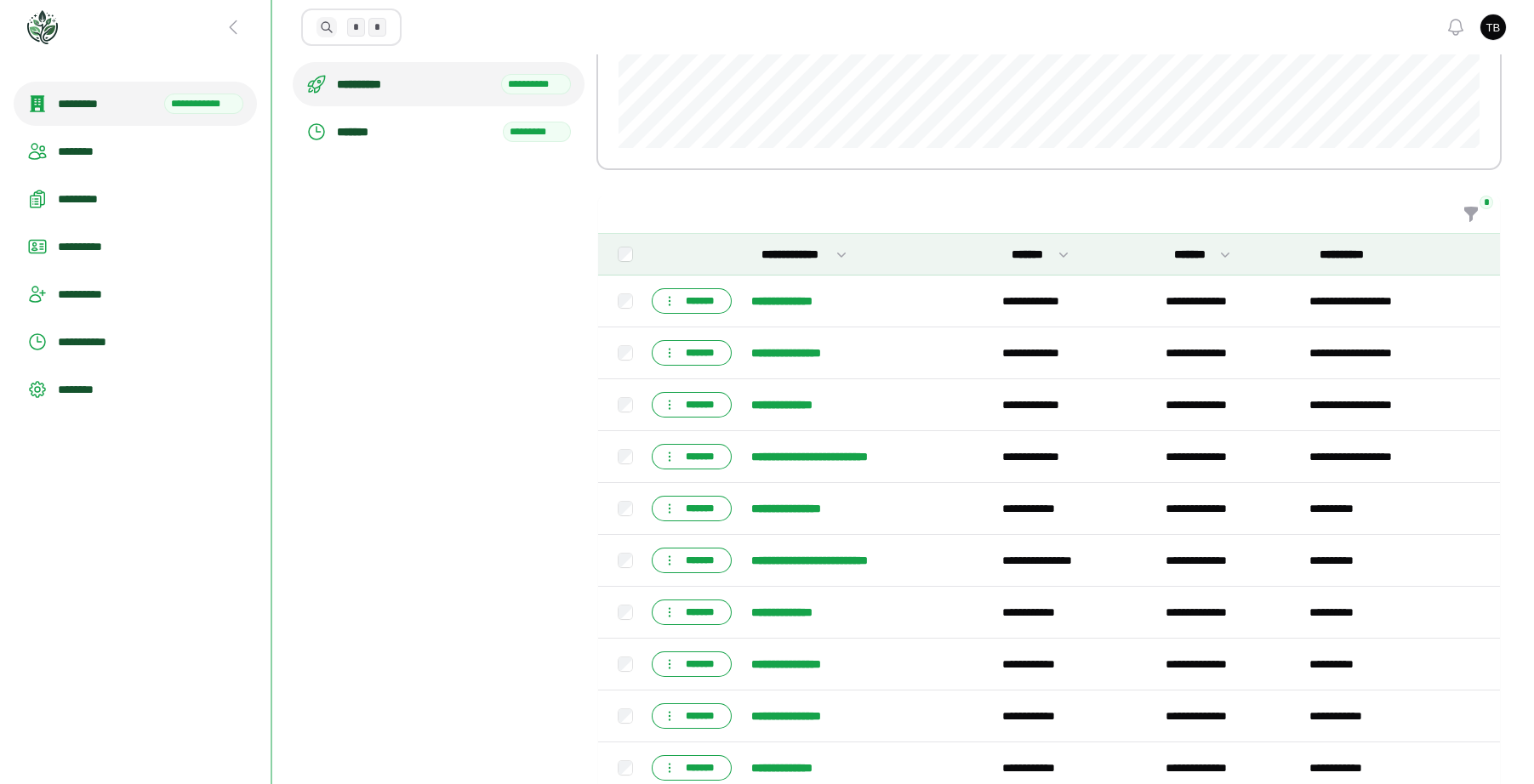 click on "**********" at bounding box center (438, 349) 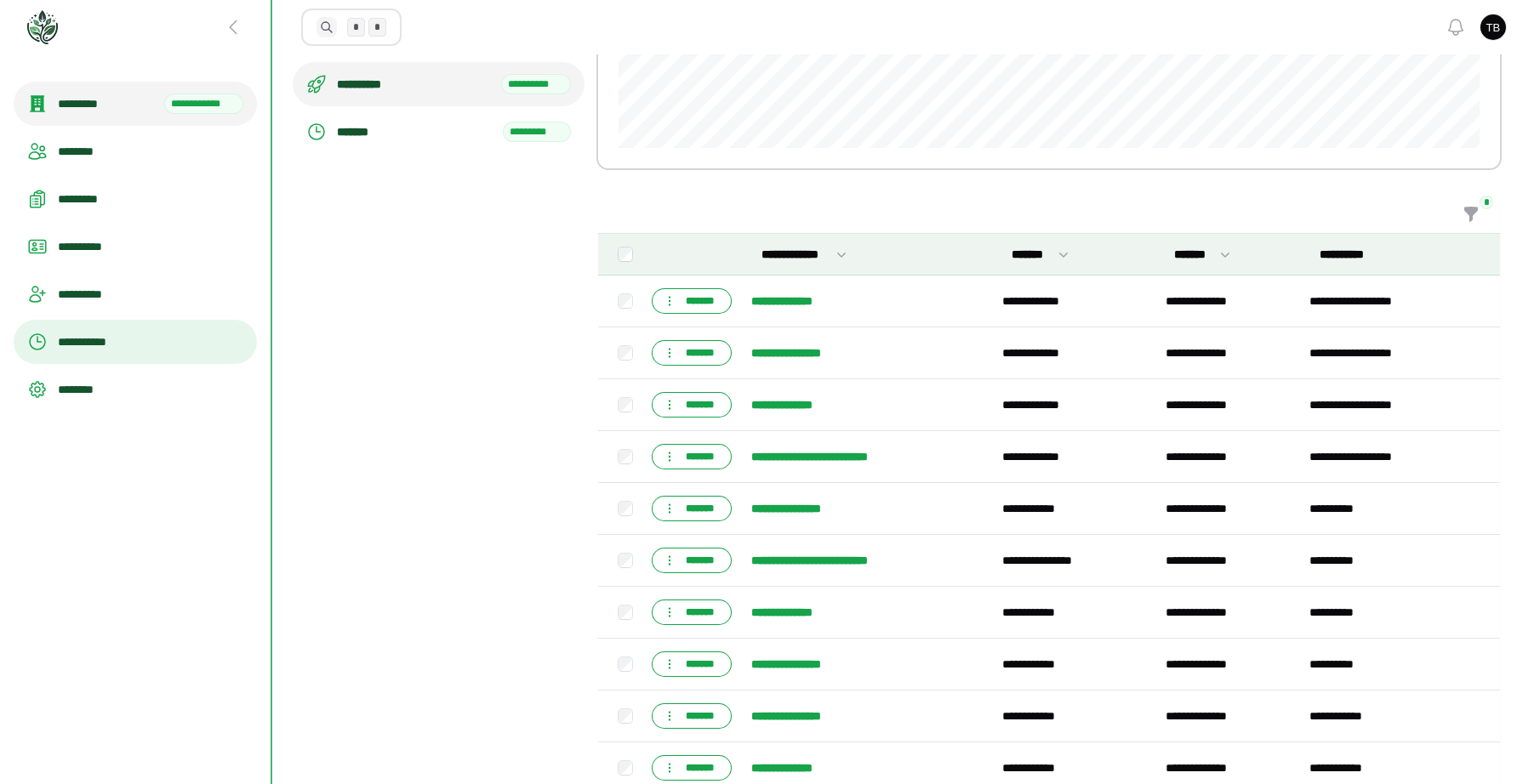 click on "**********" at bounding box center [151, 342] 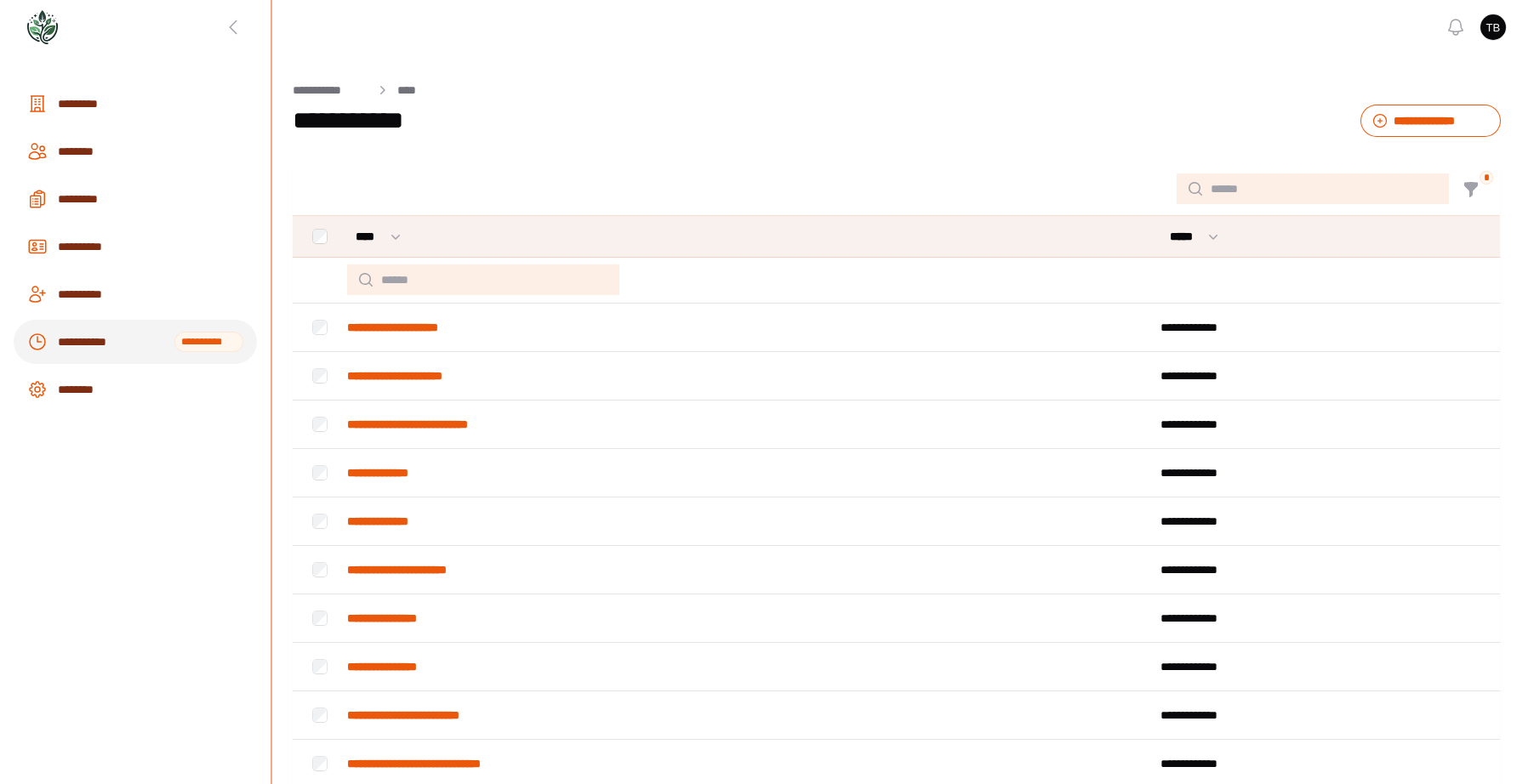 scroll, scrollTop: 0, scrollLeft: 0, axis: both 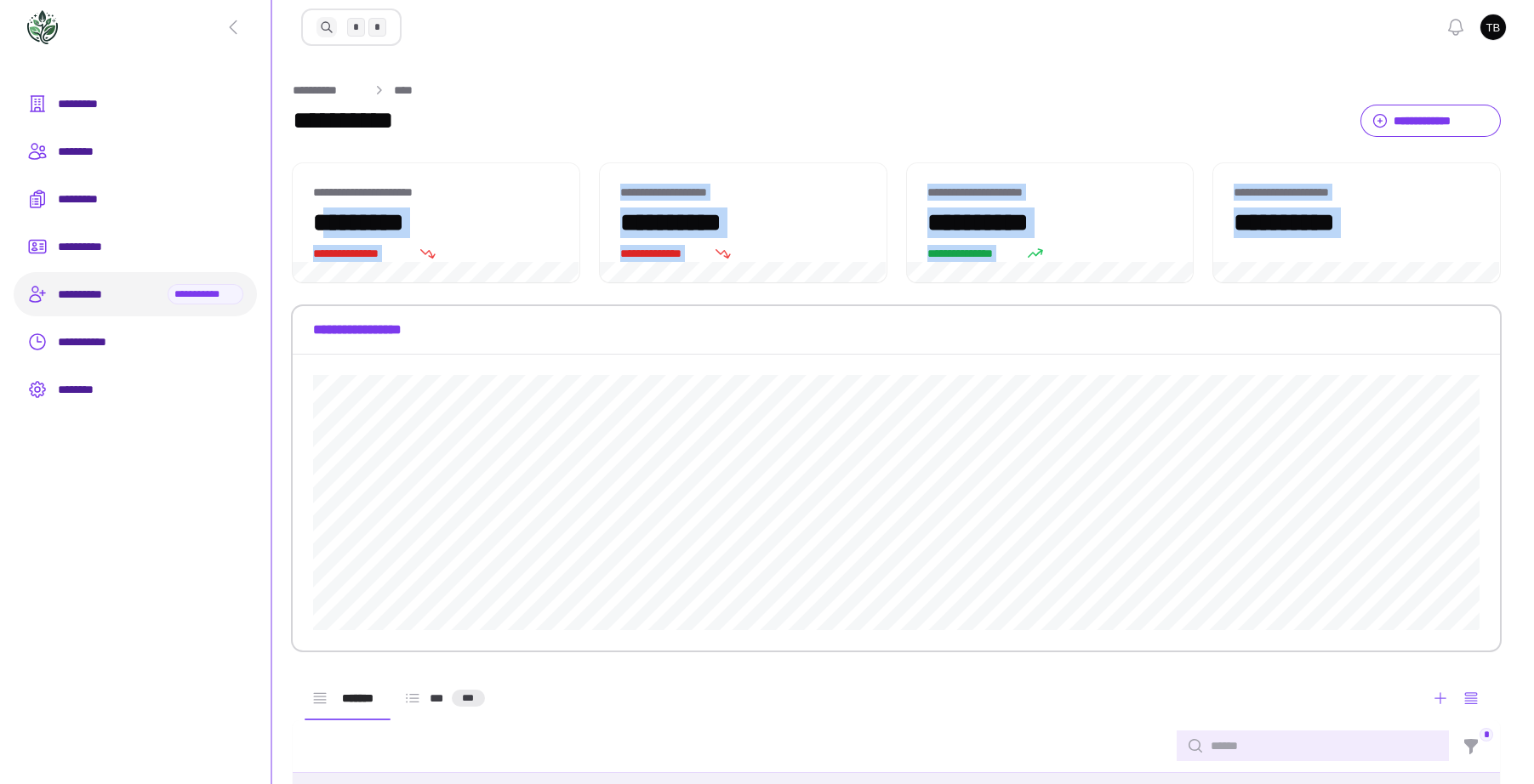 click on "**********" at bounding box center (896, 223) 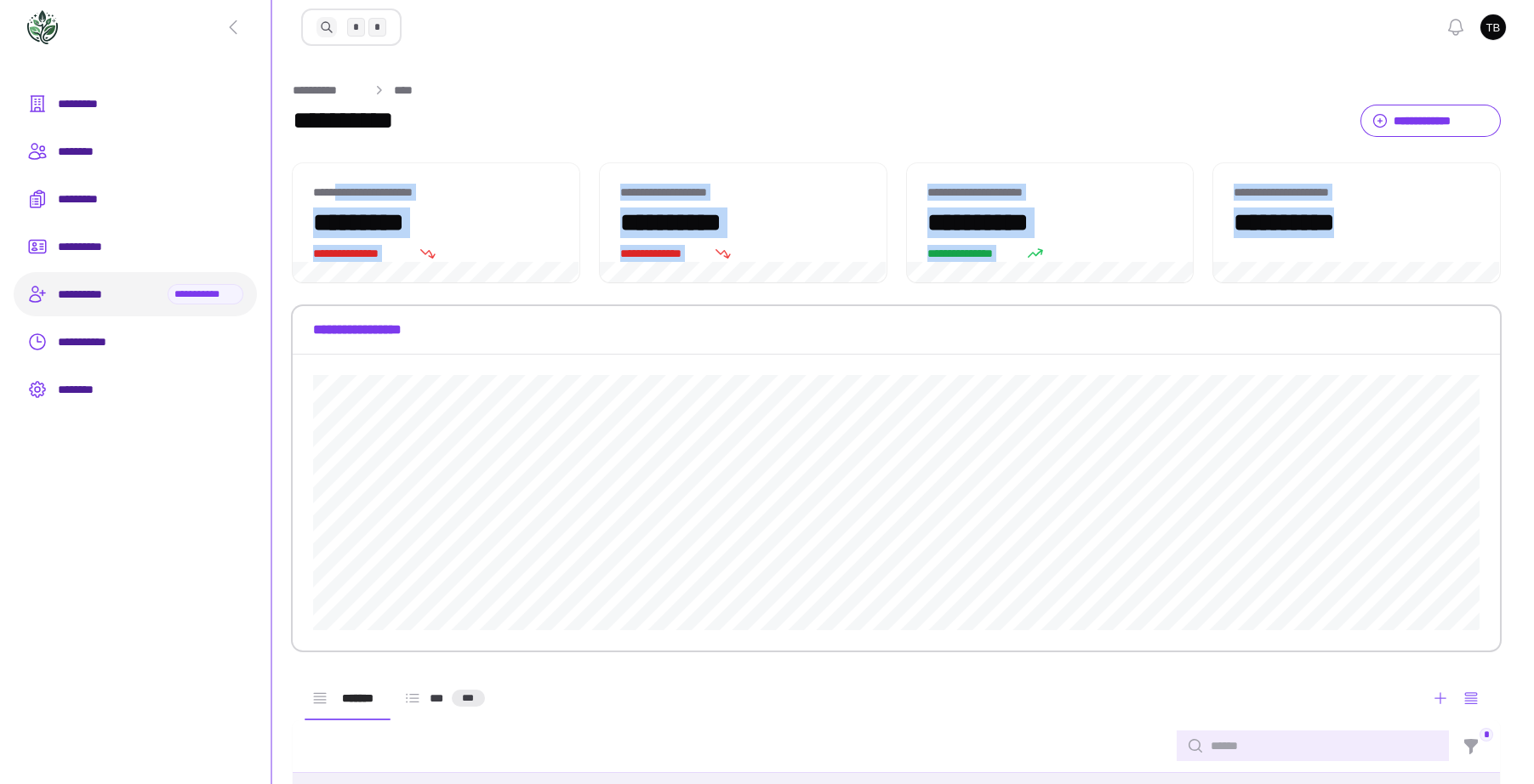 drag, startPoint x: 396, startPoint y: 190, endPoint x: 1461, endPoint y: 246, distance: 1066.4713 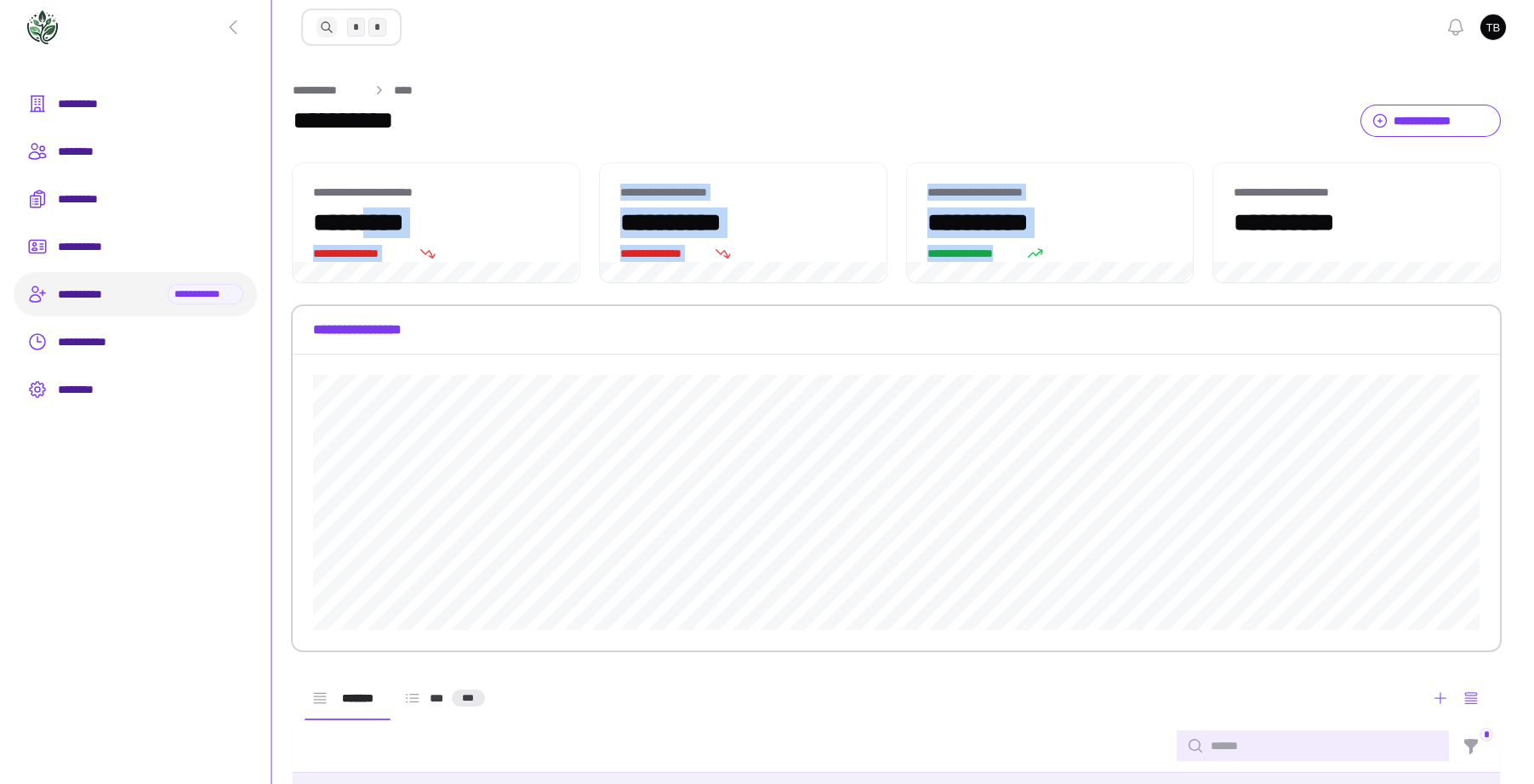 drag, startPoint x: 508, startPoint y: 218, endPoint x: 1166, endPoint y: 283, distance: 661.2027 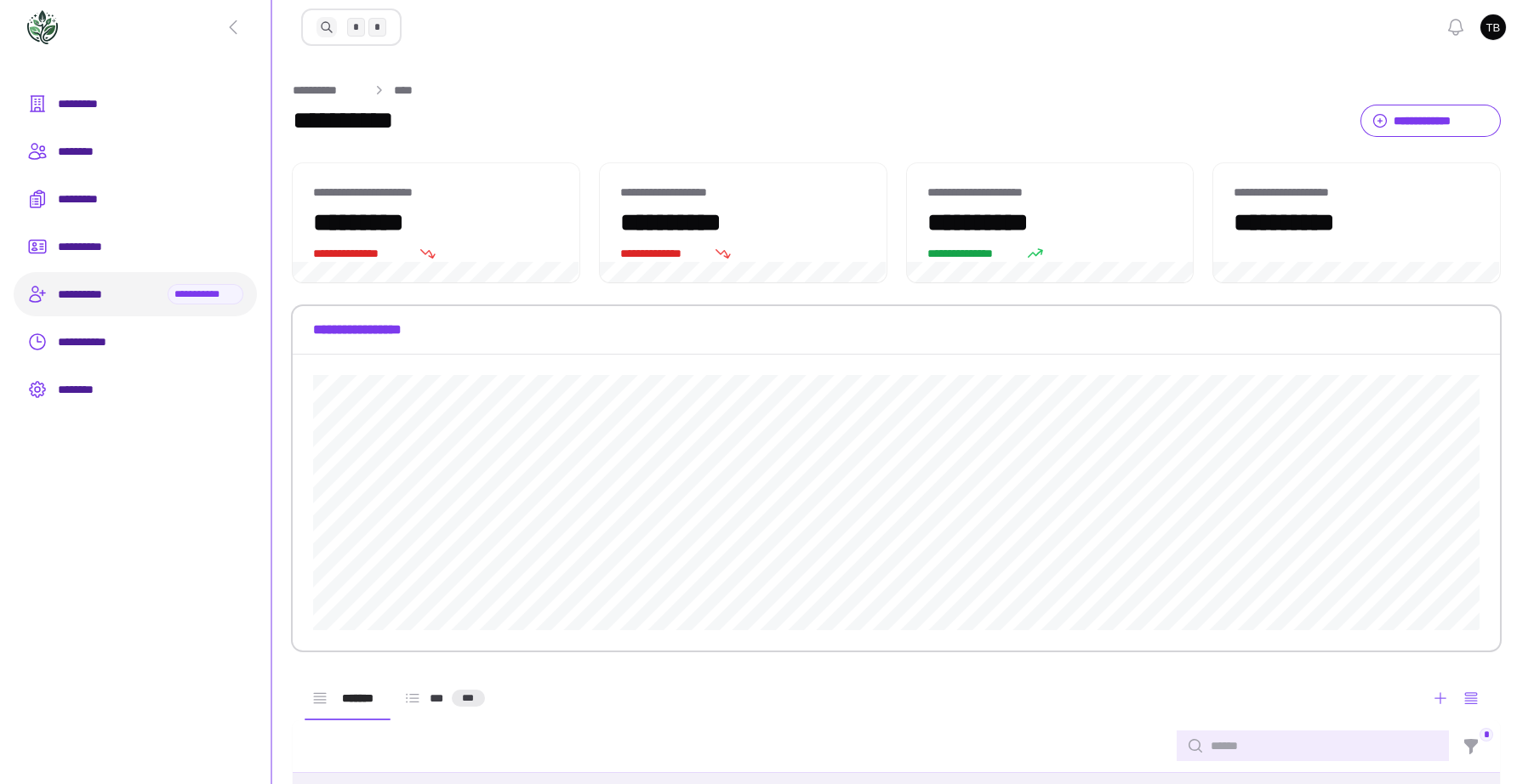 click on "**********" at bounding box center (896, 223) 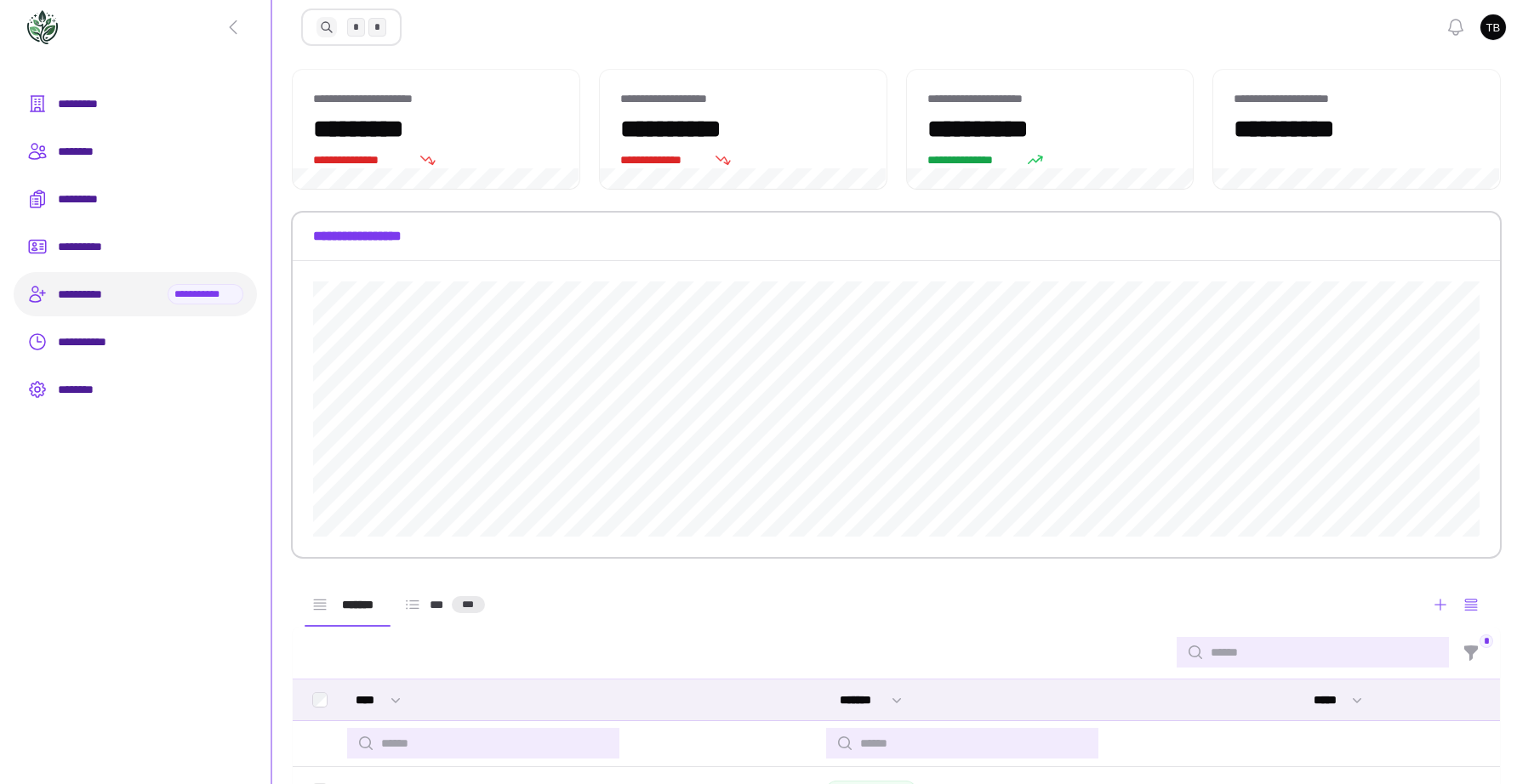 scroll, scrollTop: 0, scrollLeft: 0, axis: both 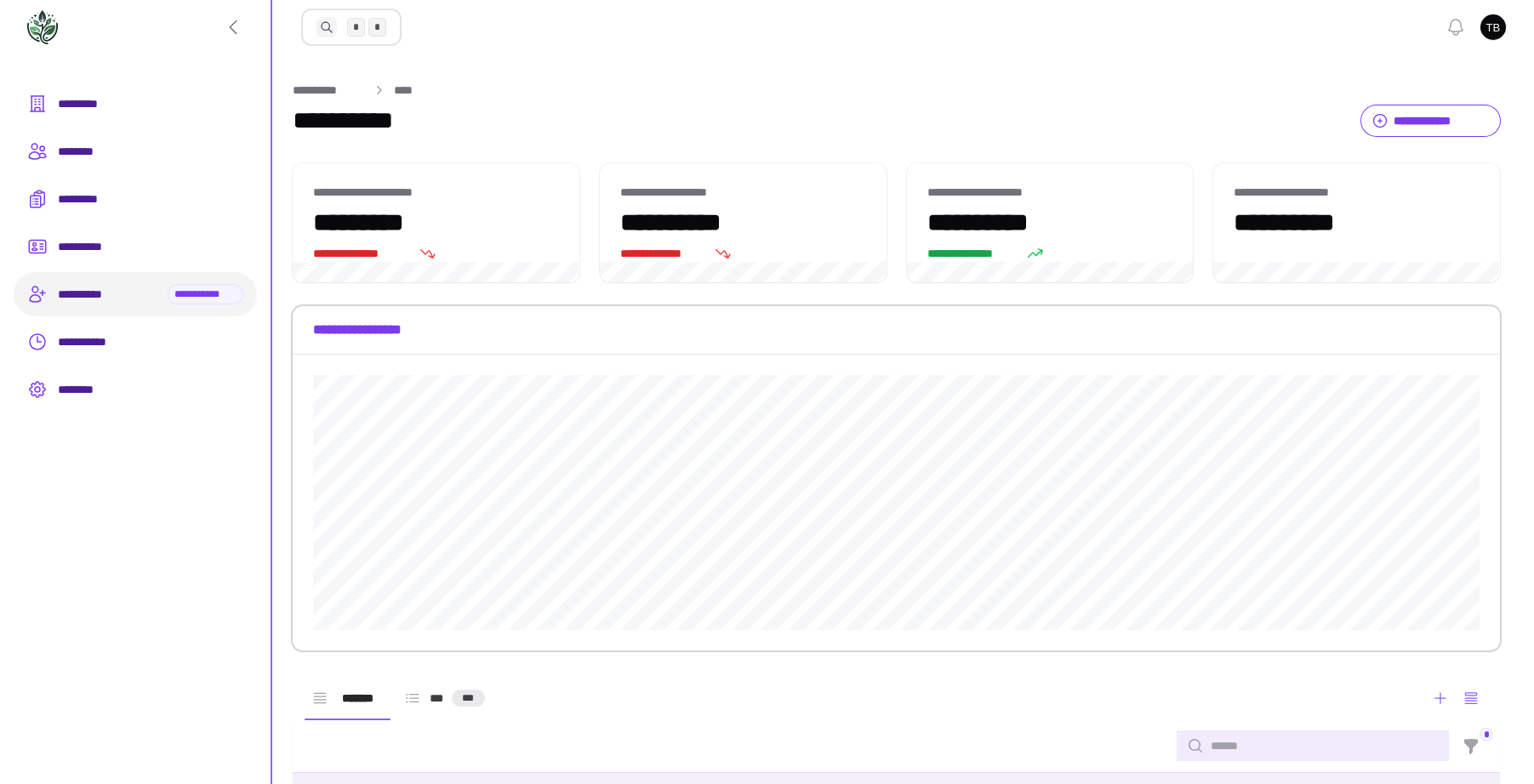 click 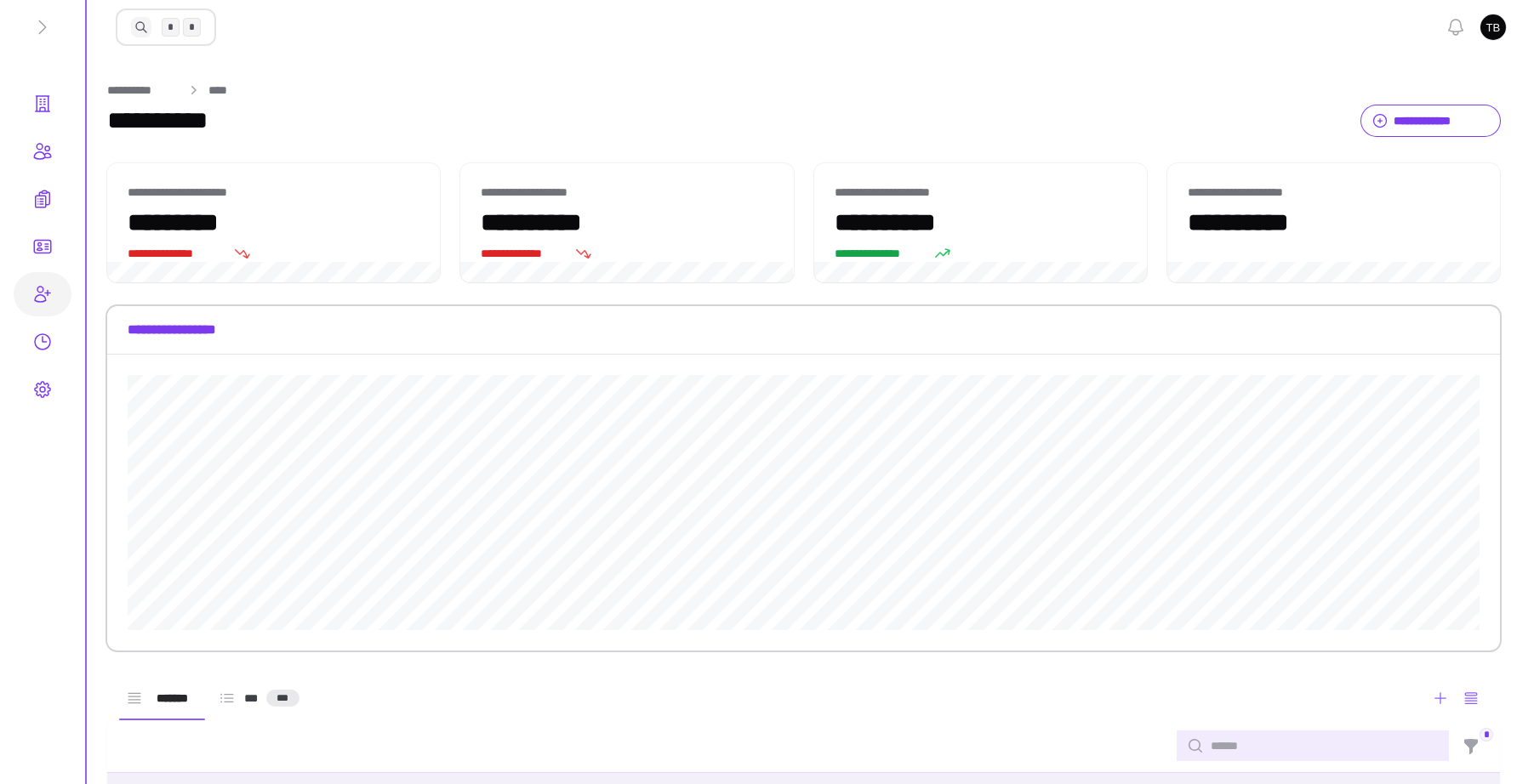 click on "**********" at bounding box center [43, 27] 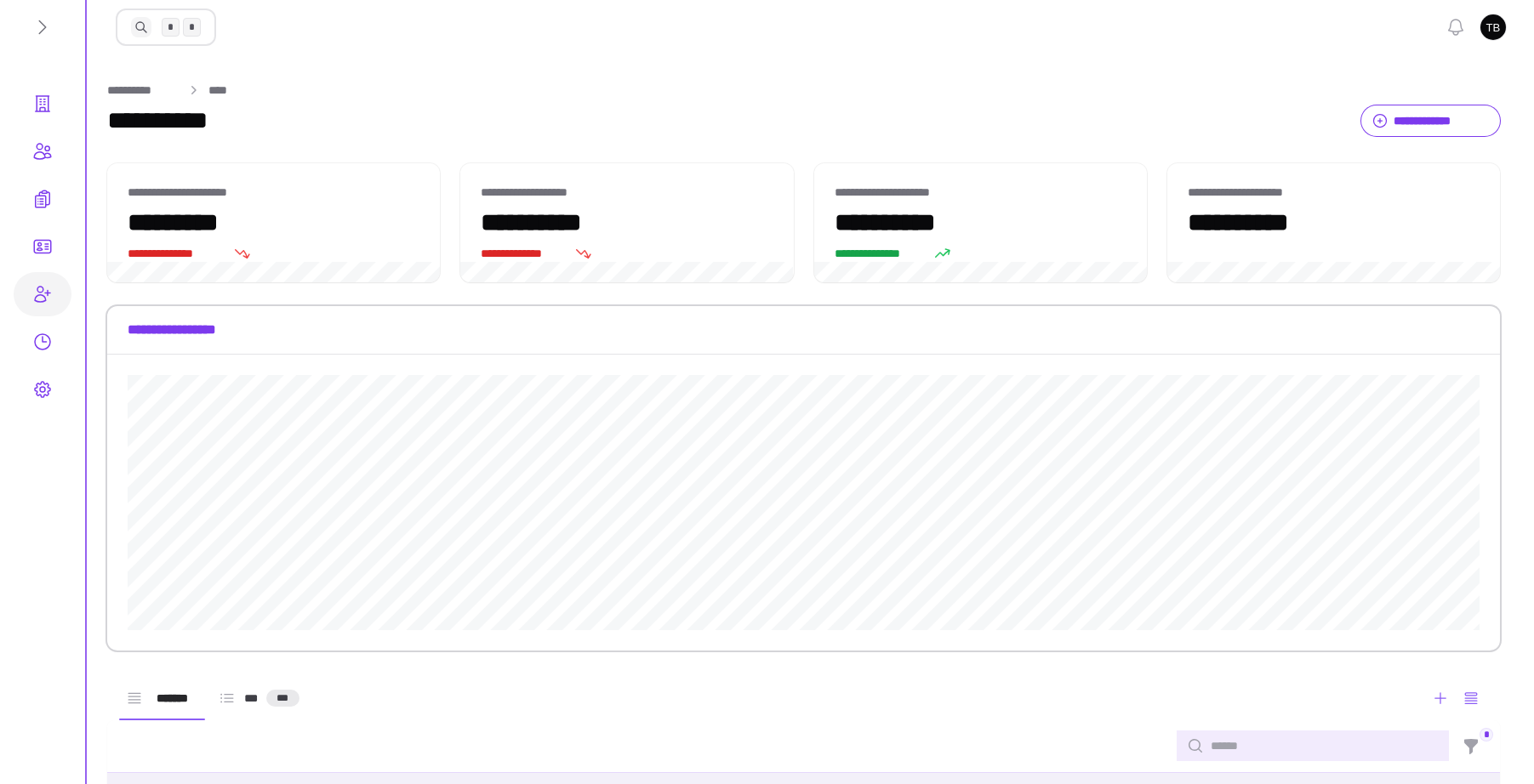 click on "**********" at bounding box center (43, 27) 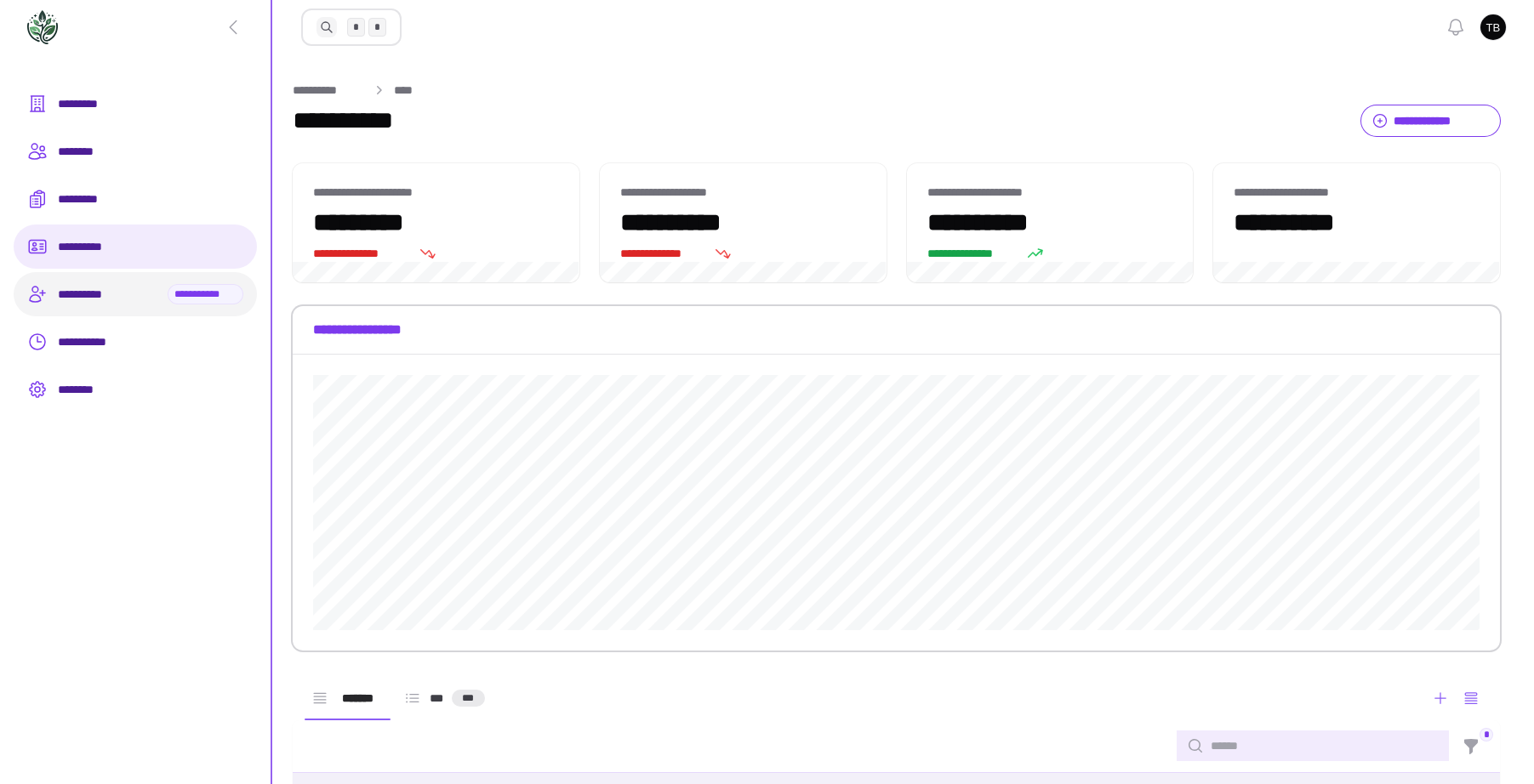 click on "**********" at bounding box center (151, 247) 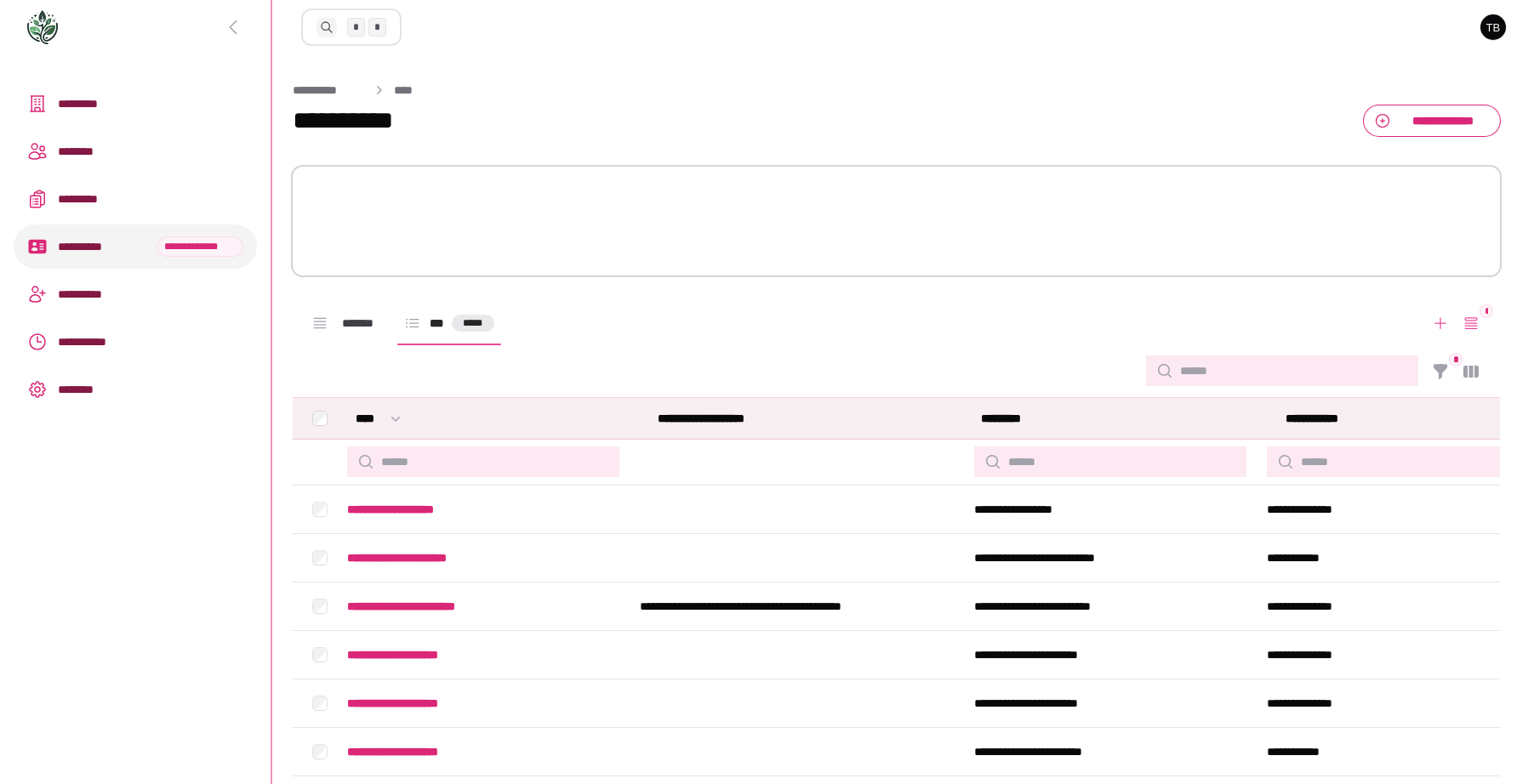 scroll, scrollTop: 0, scrollLeft: 0, axis: both 